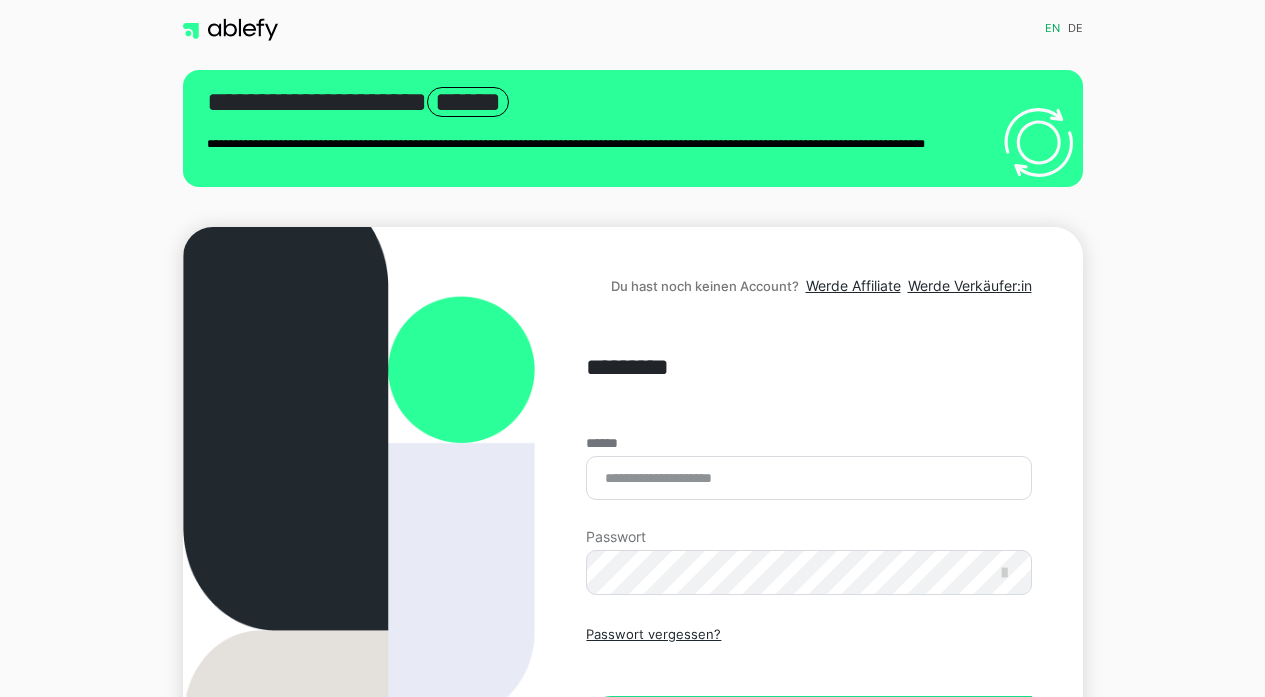 scroll, scrollTop: 0, scrollLeft: 0, axis: both 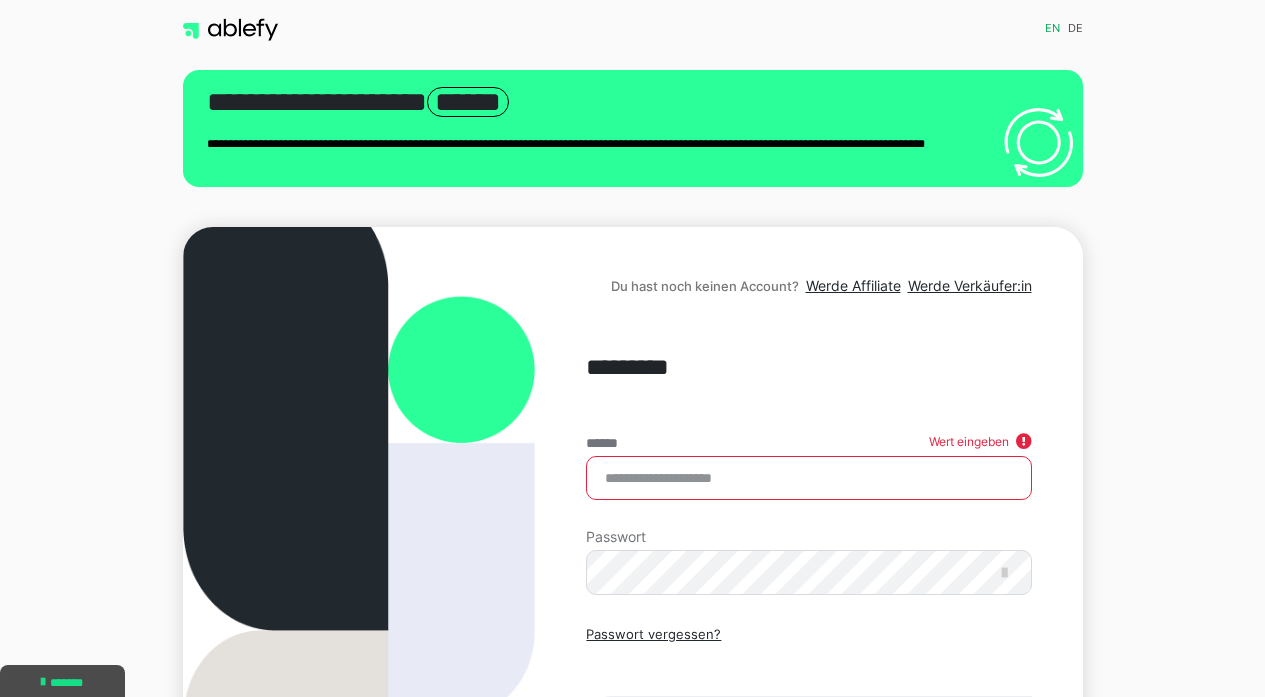 click on "****** Wert eingeben Passwort Passwort vergessen? Einloggen" at bounding box center [808, 591] 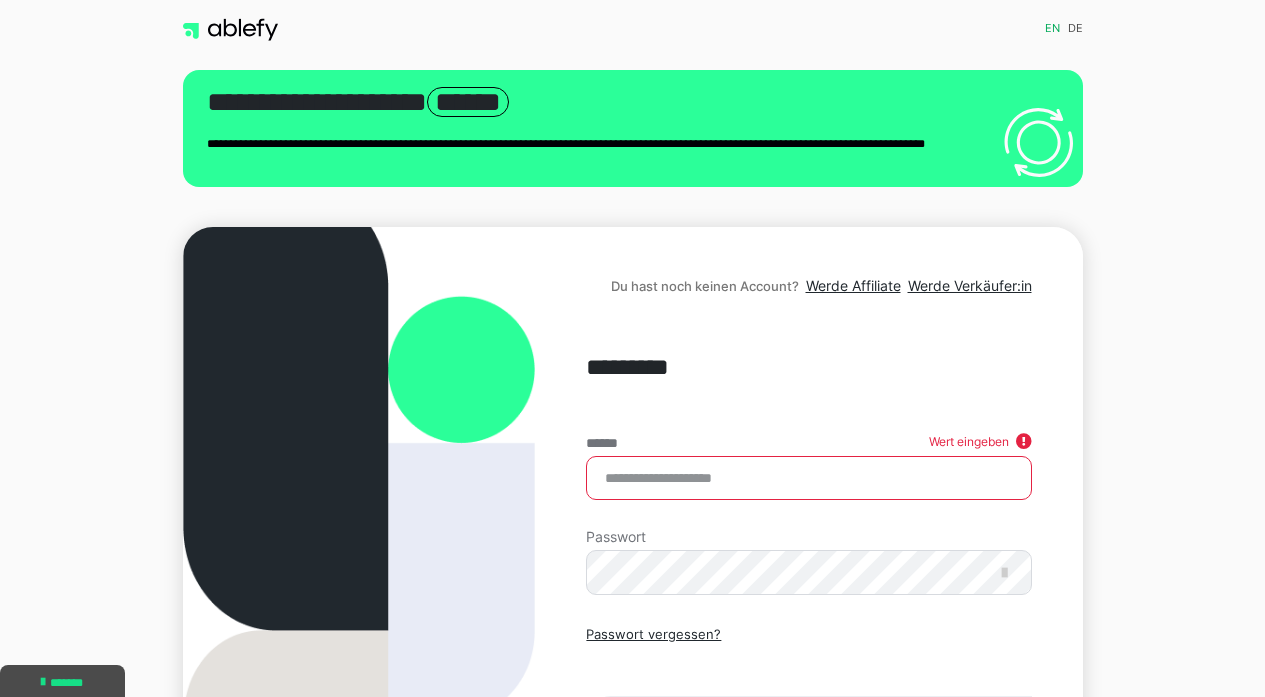 click on "******" at bounding box center (808, 478) 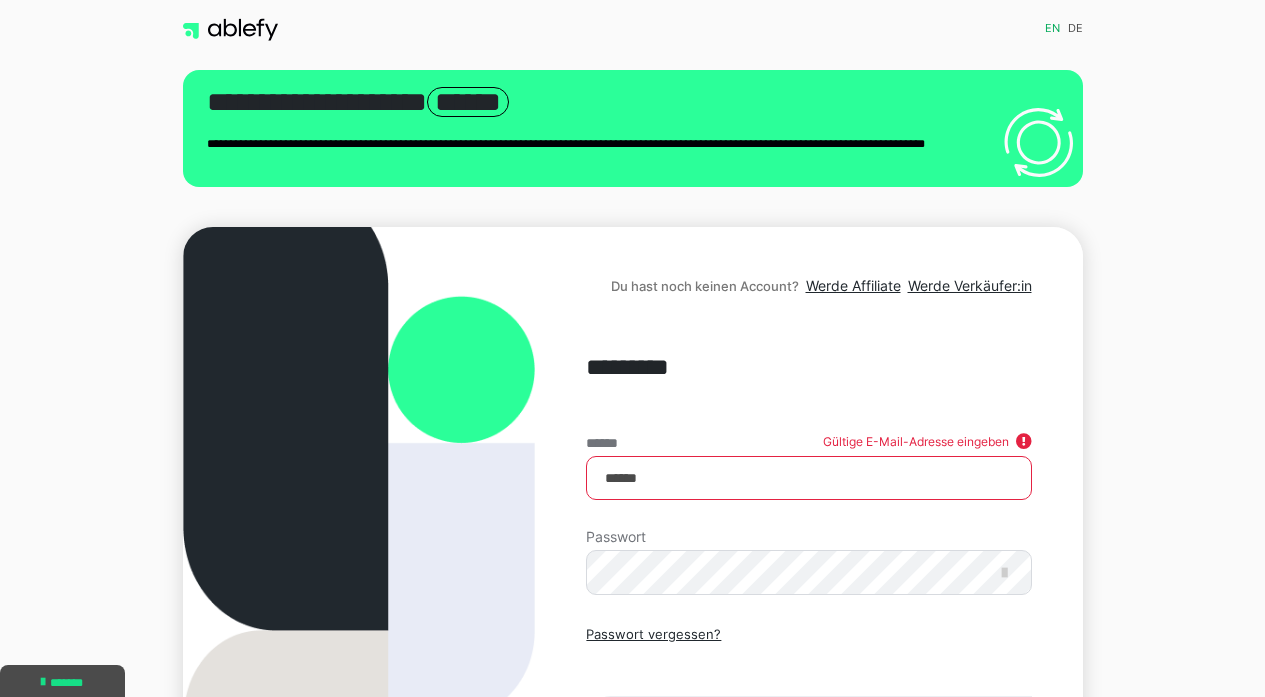 click on "******" at bounding box center [808, 478] 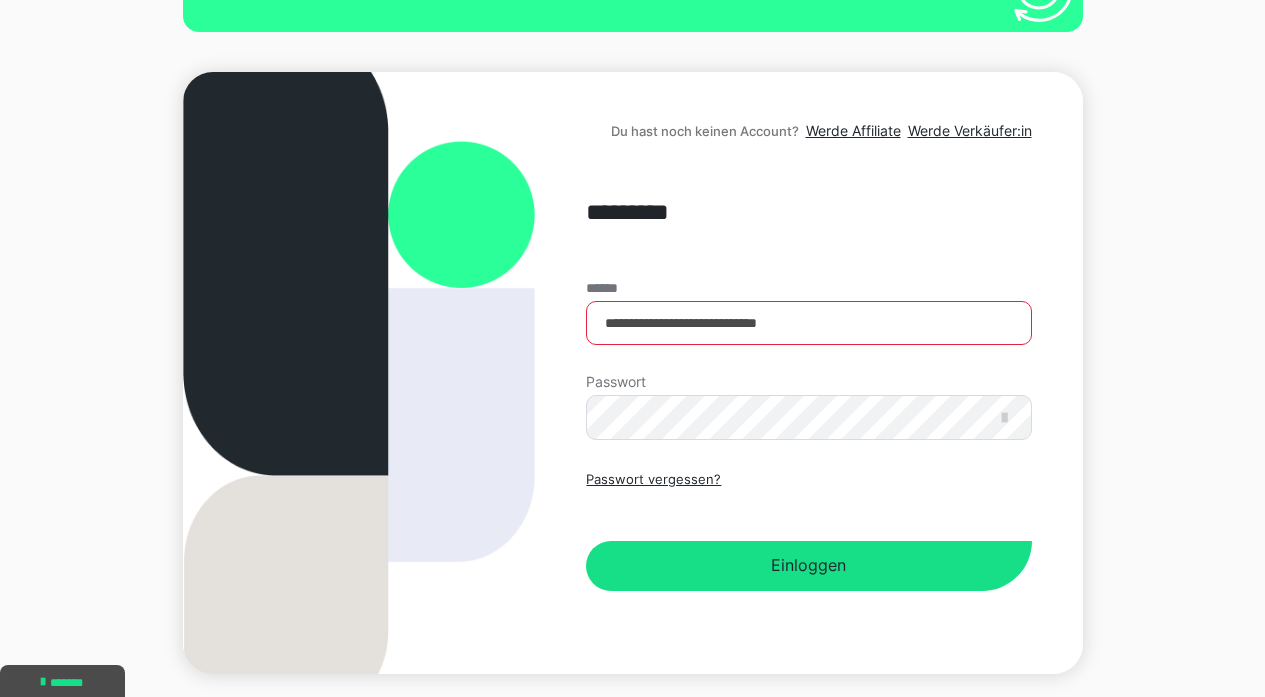 scroll, scrollTop: 202, scrollLeft: 0, axis: vertical 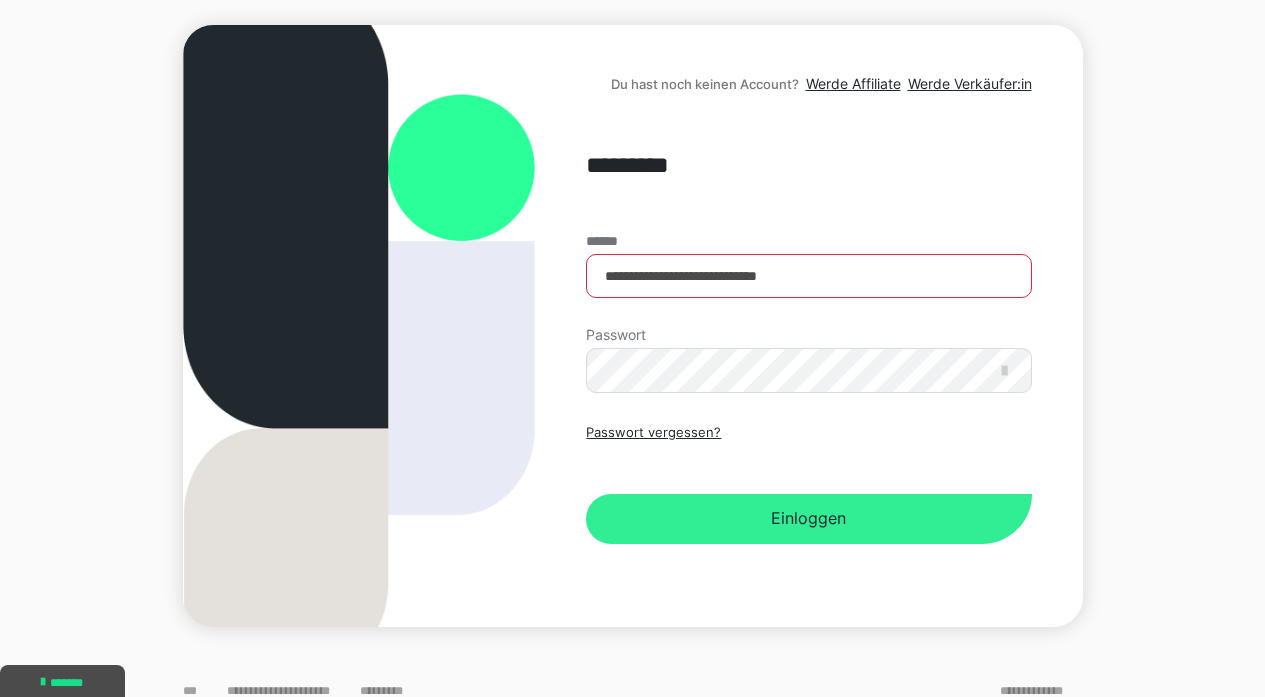 click on "Einloggen" at bounding box center [808, 519] 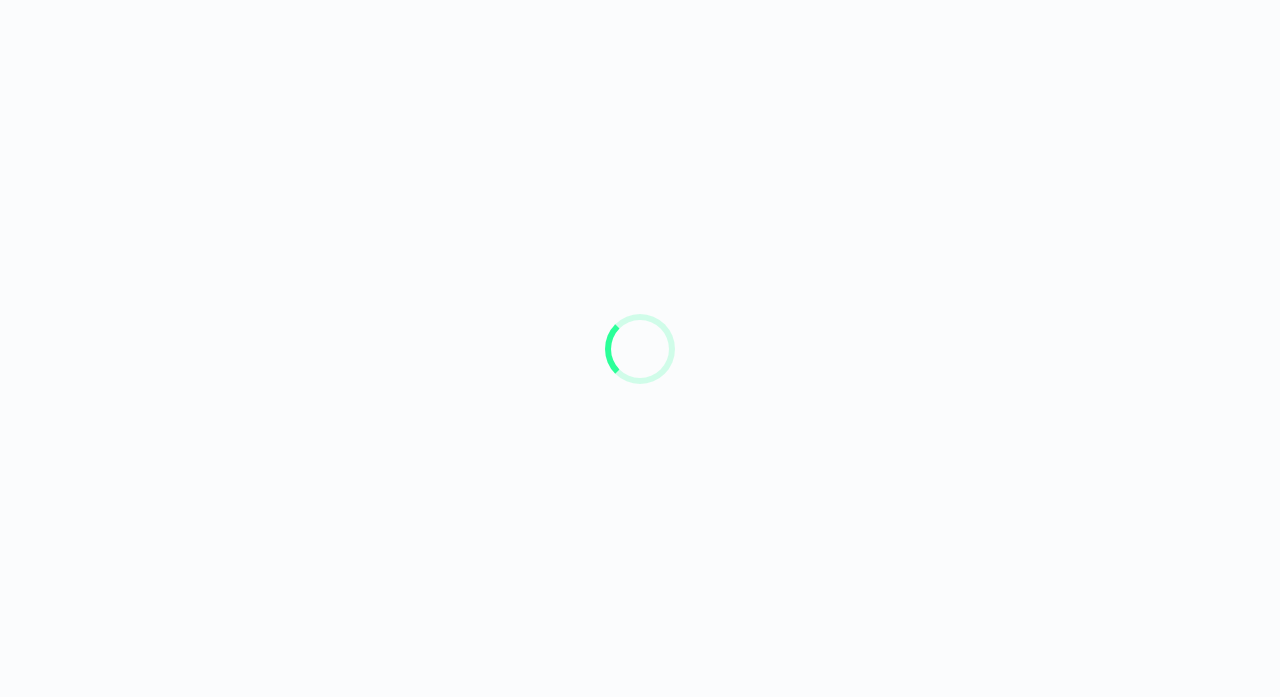 scroll, scrollTop: 0, scrollLeft: 0, axis: both 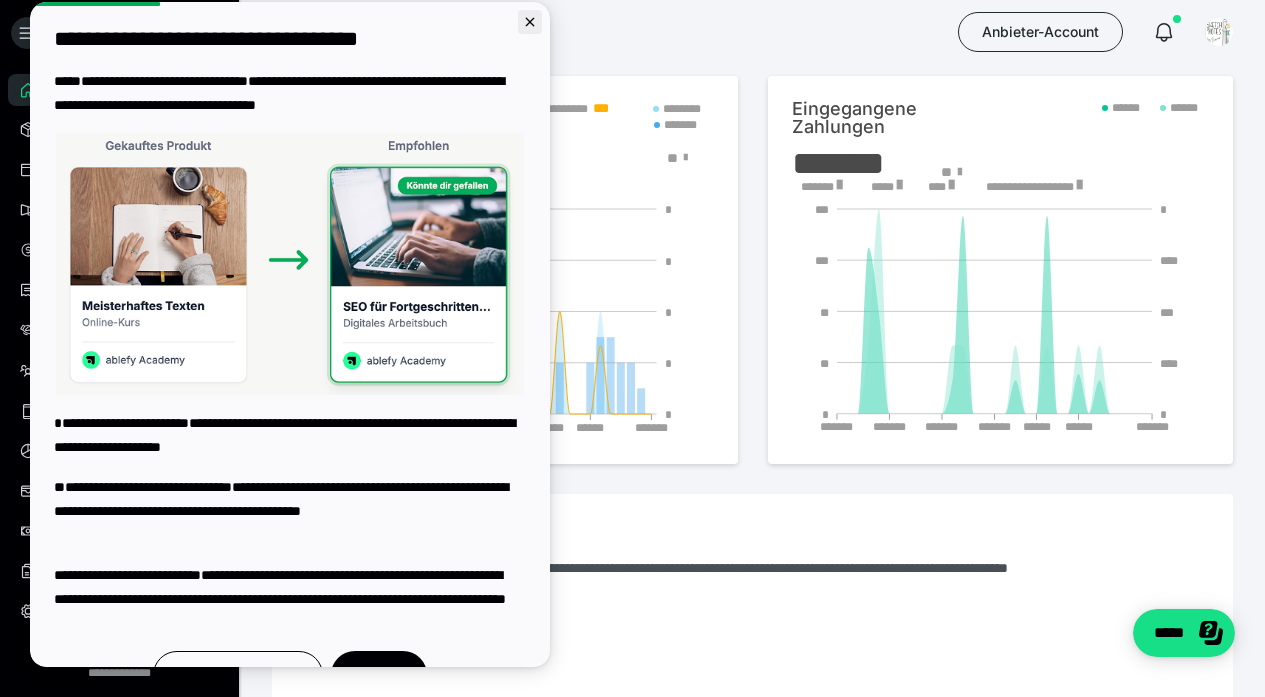 click 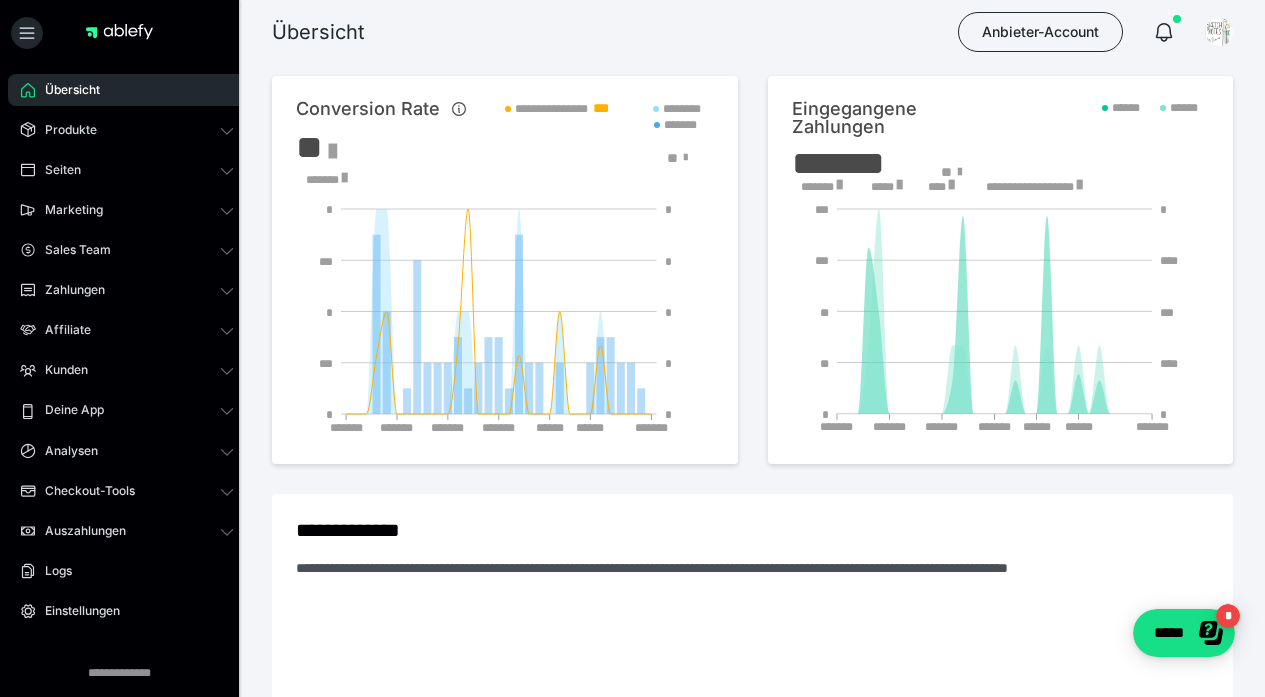 scroll, scrollTop: 0, scrollLeft: 0, axis: both 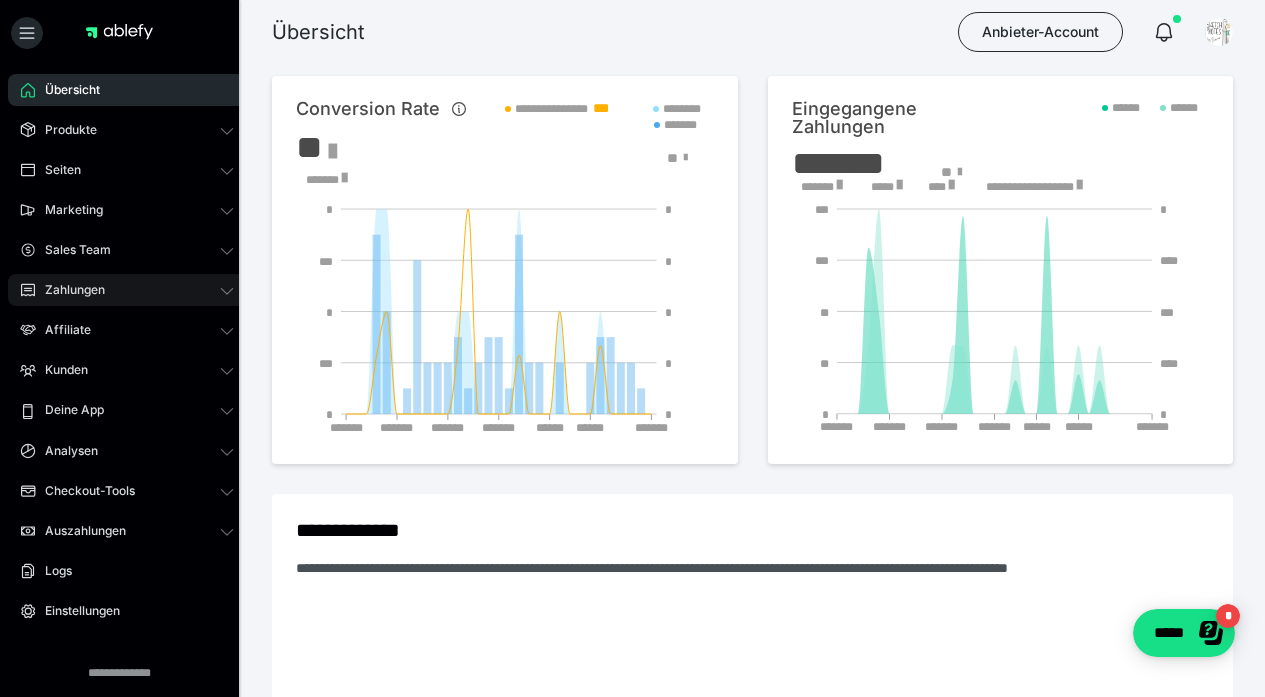 click 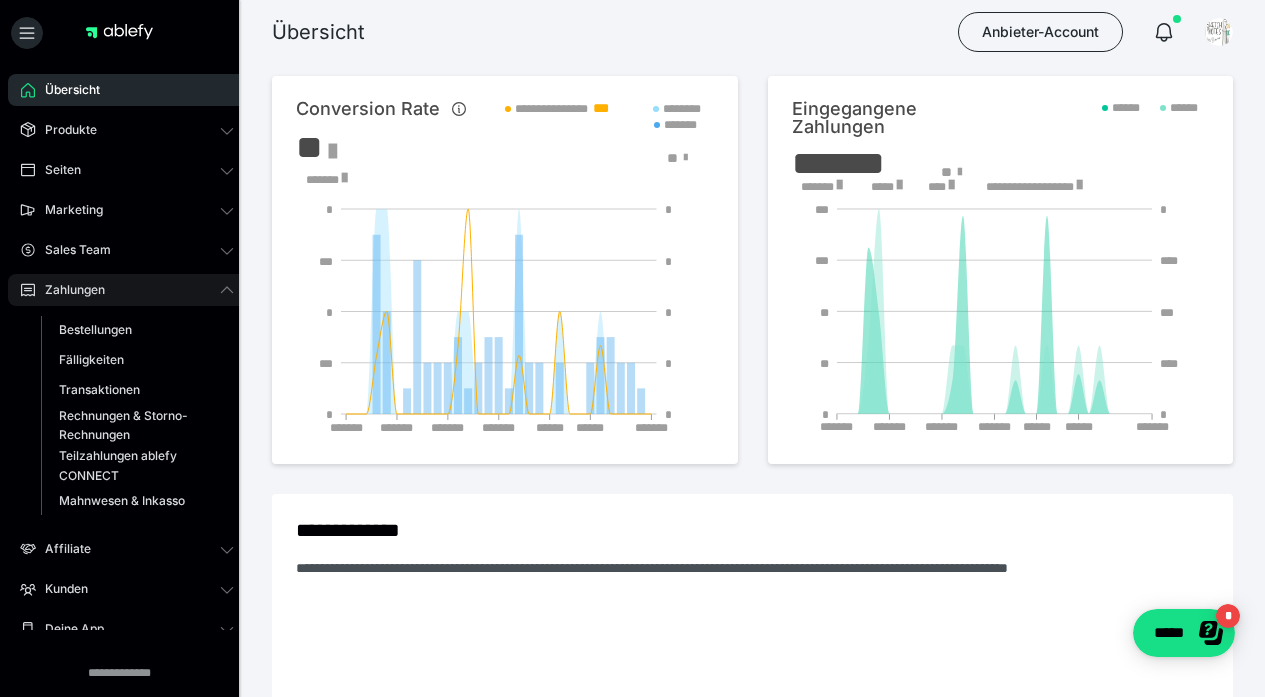 click 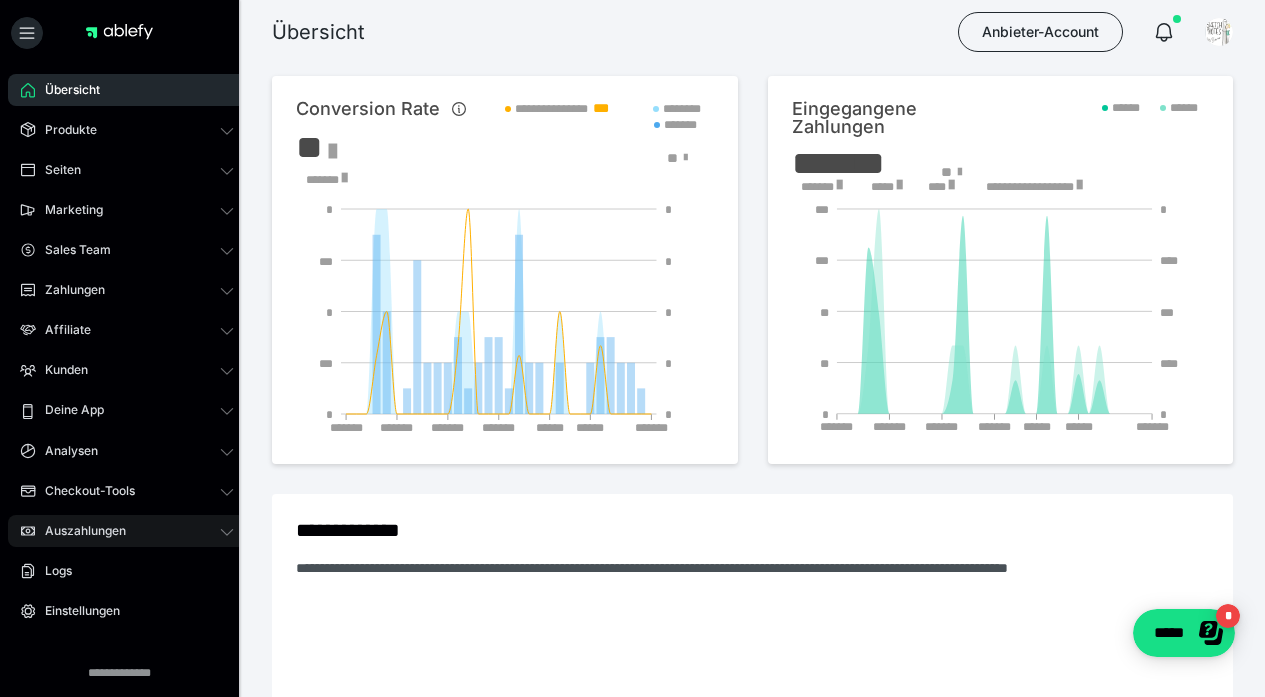 click 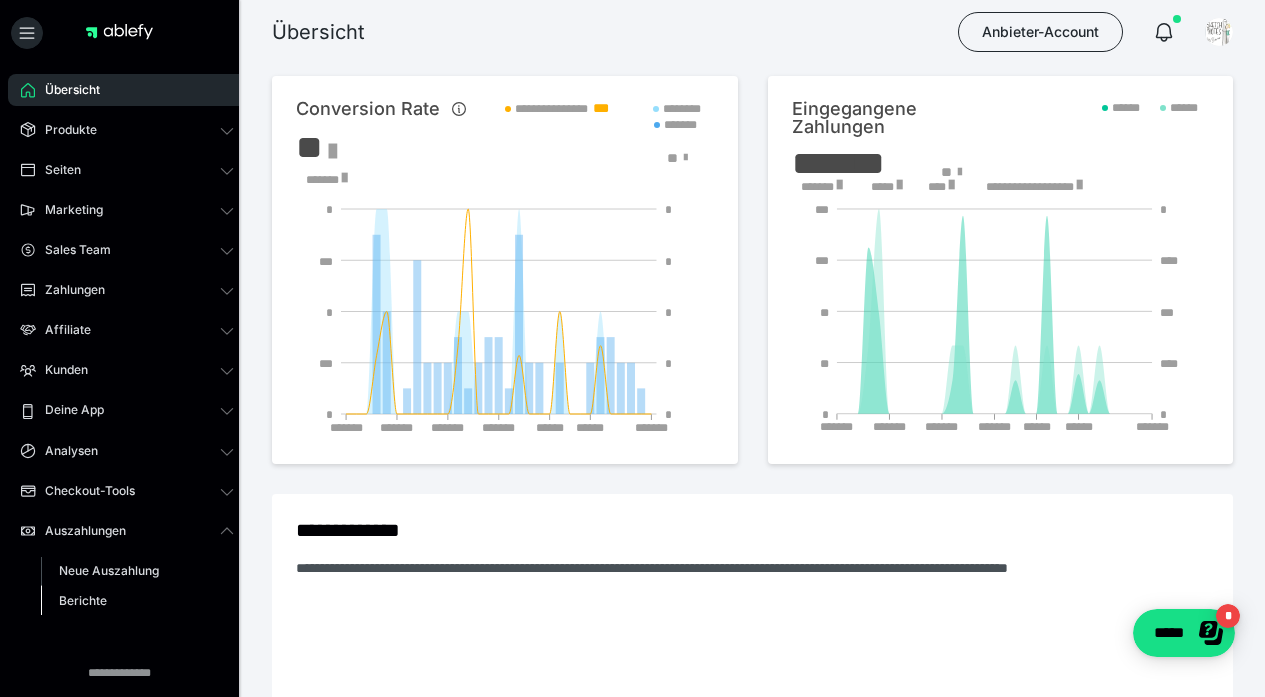 click on "Berichte" at bounding box center (83, 600) 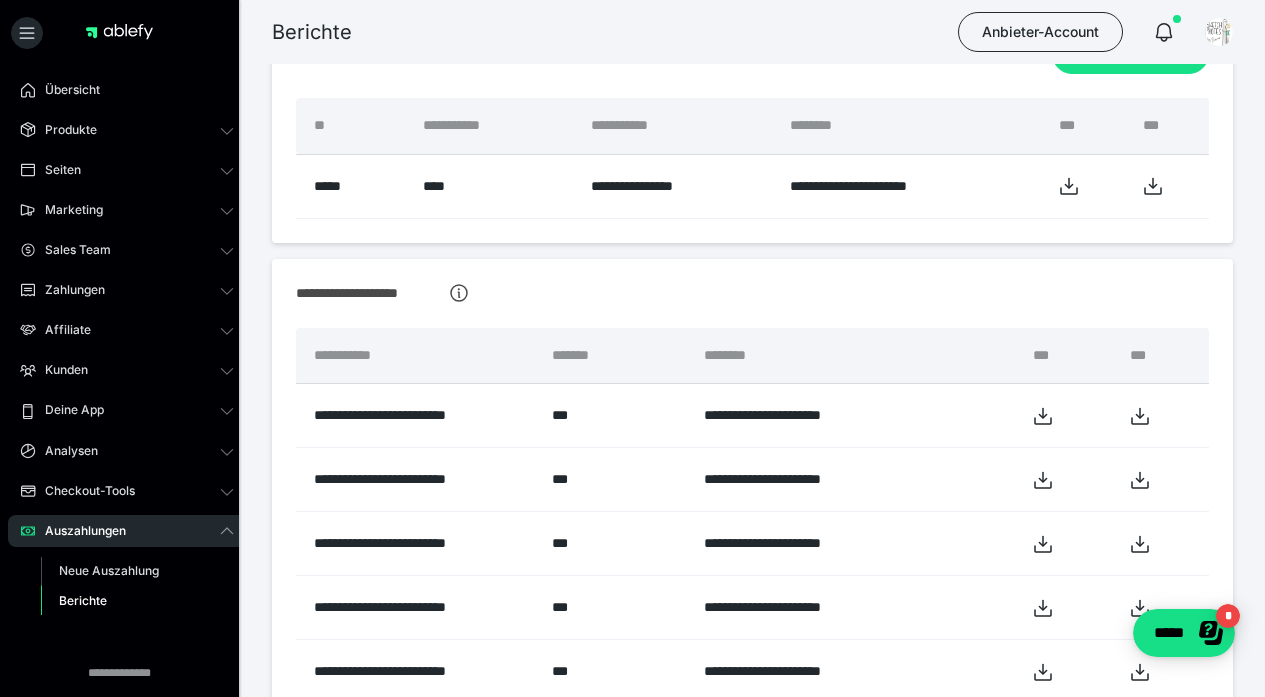 scroll, scrollTop: 116, scrollLeft: 0, axis: vertical 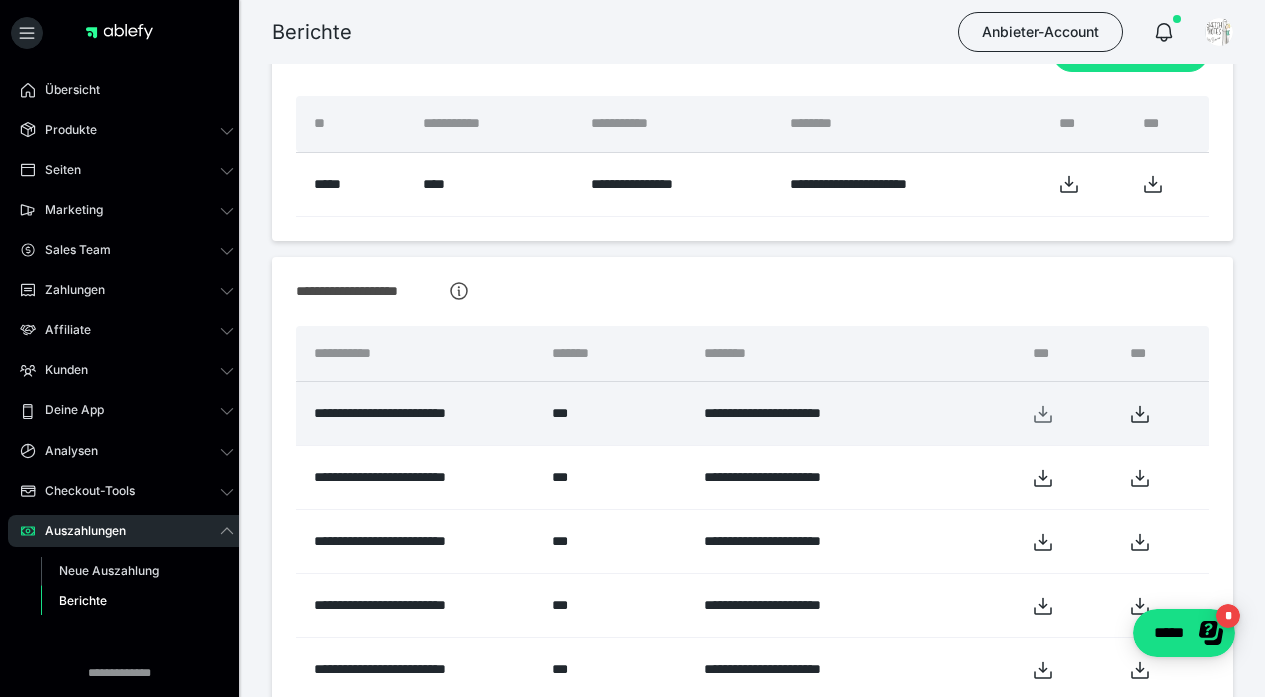 click 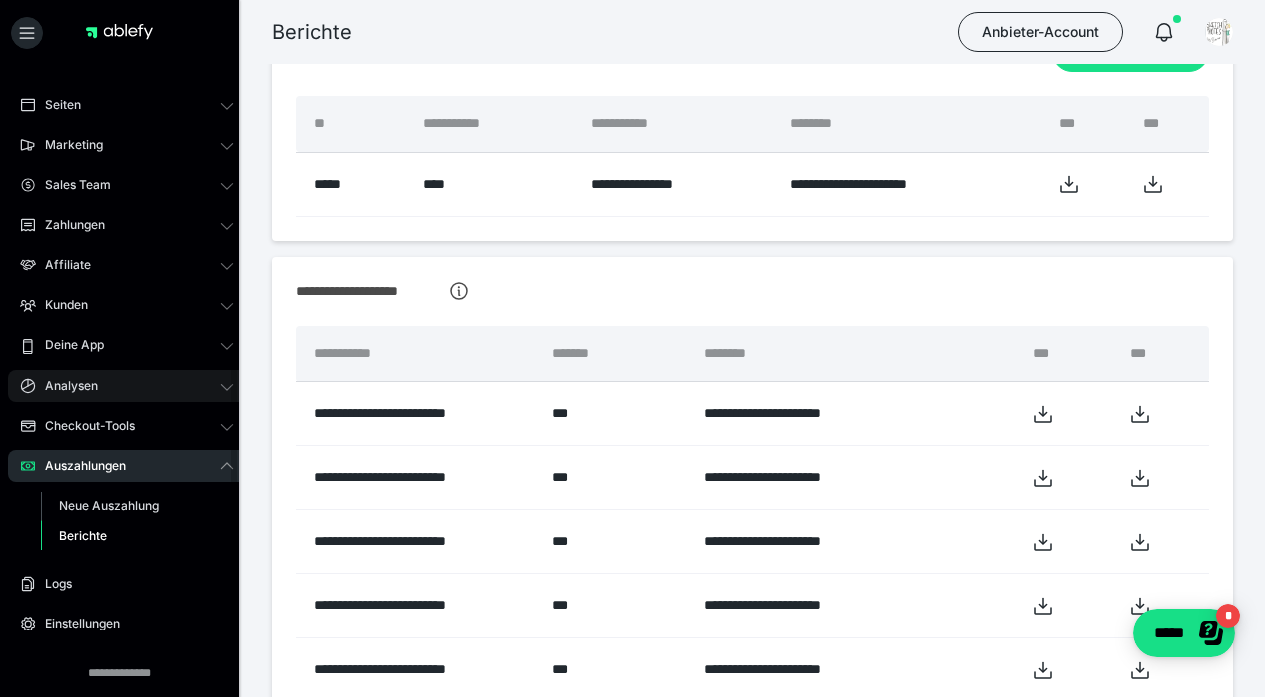 scroll, scrollTop: 117, scrollLeft: 0, axis: vertical 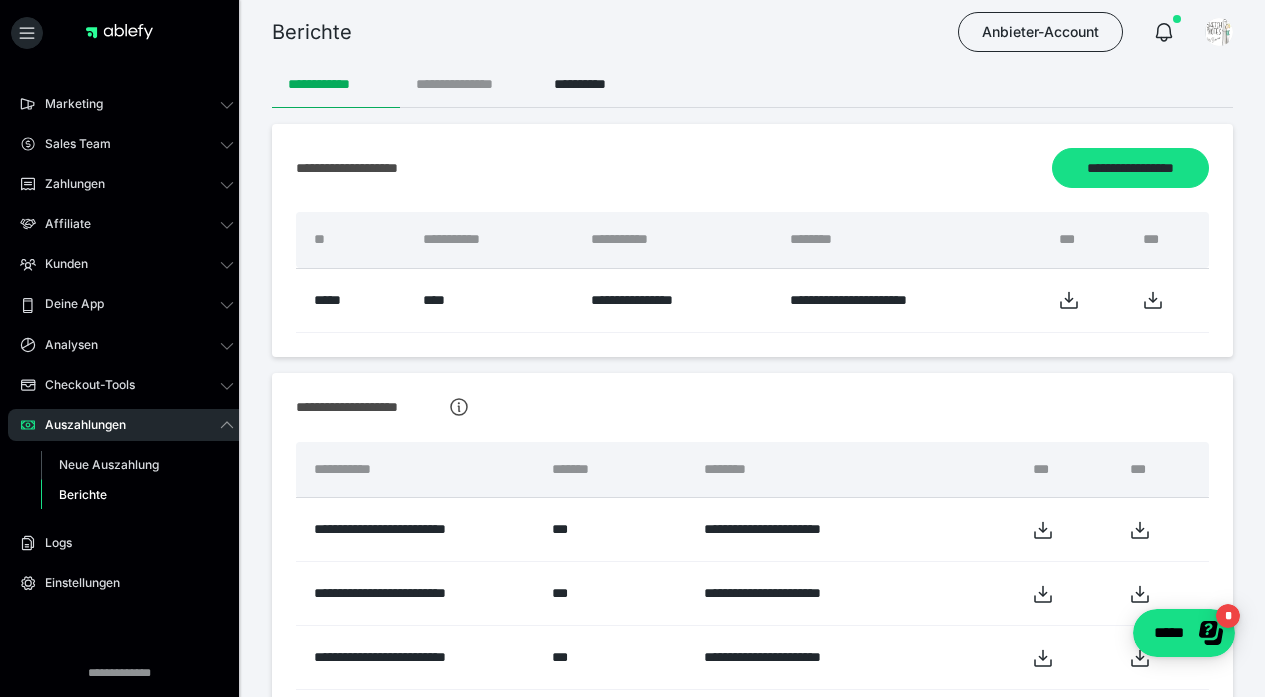click on "**********" at bounding box center (469, 84) 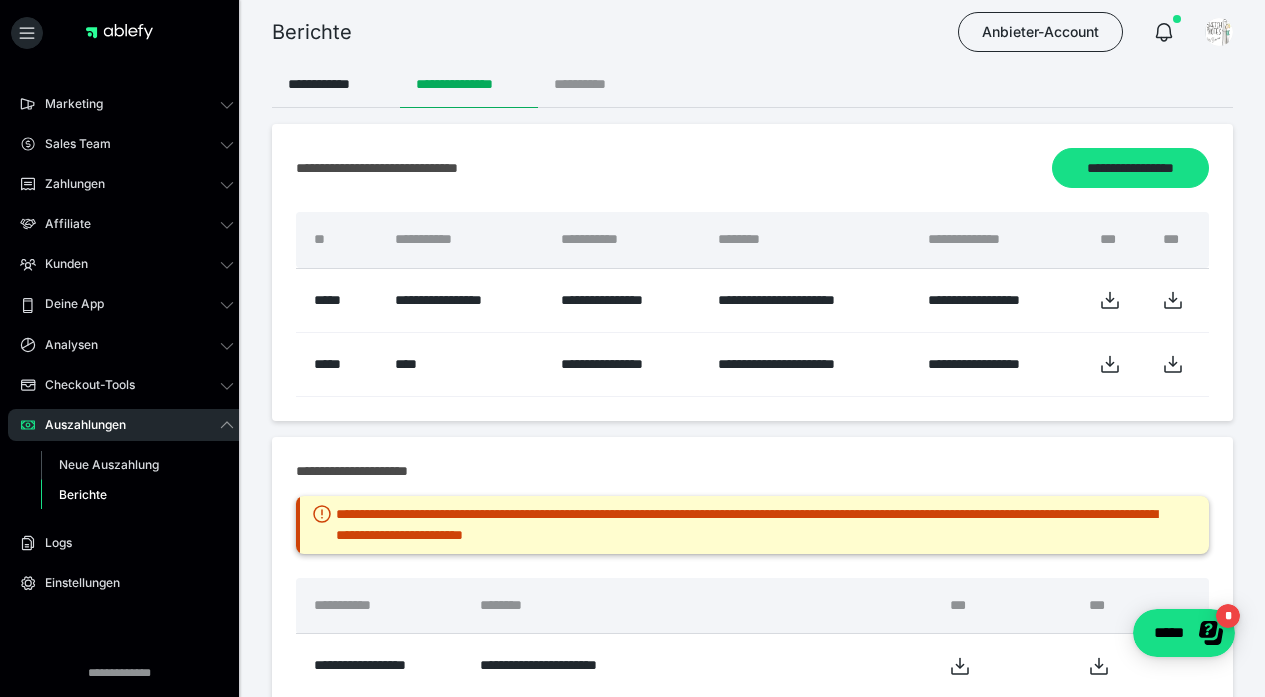 click on "**********" at bounding box center (596, 84) 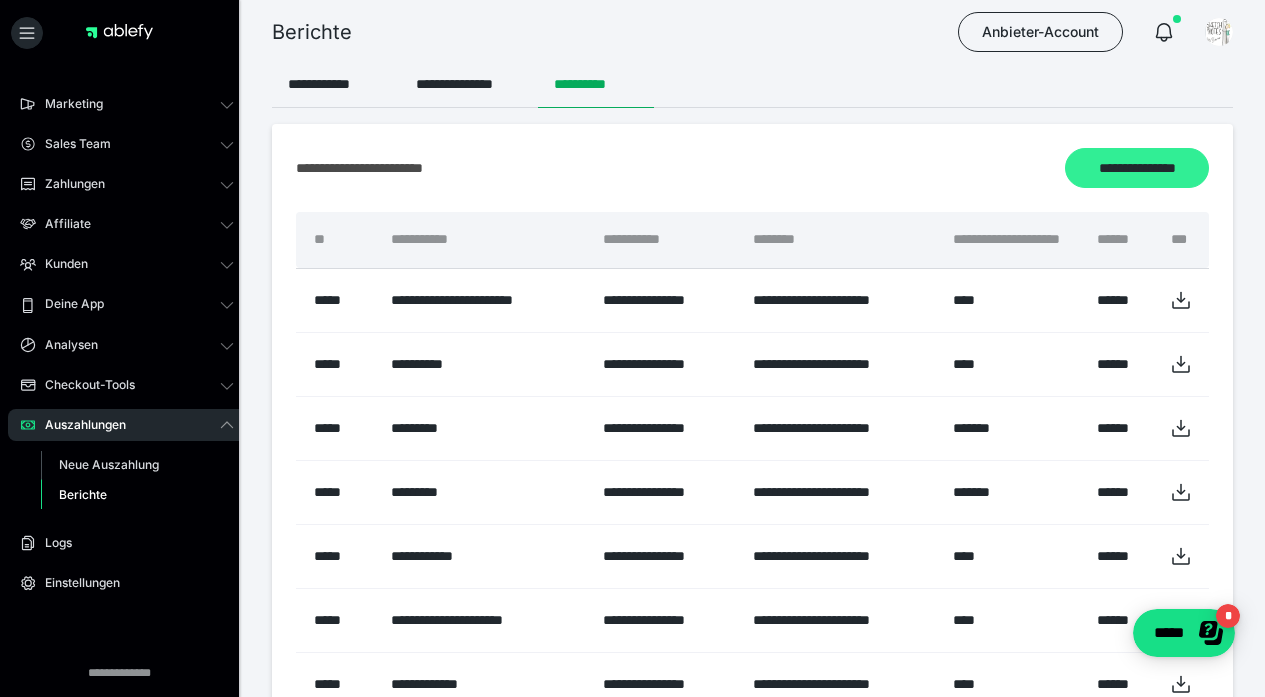 click on "**********" at bounding box center [1137, 168] 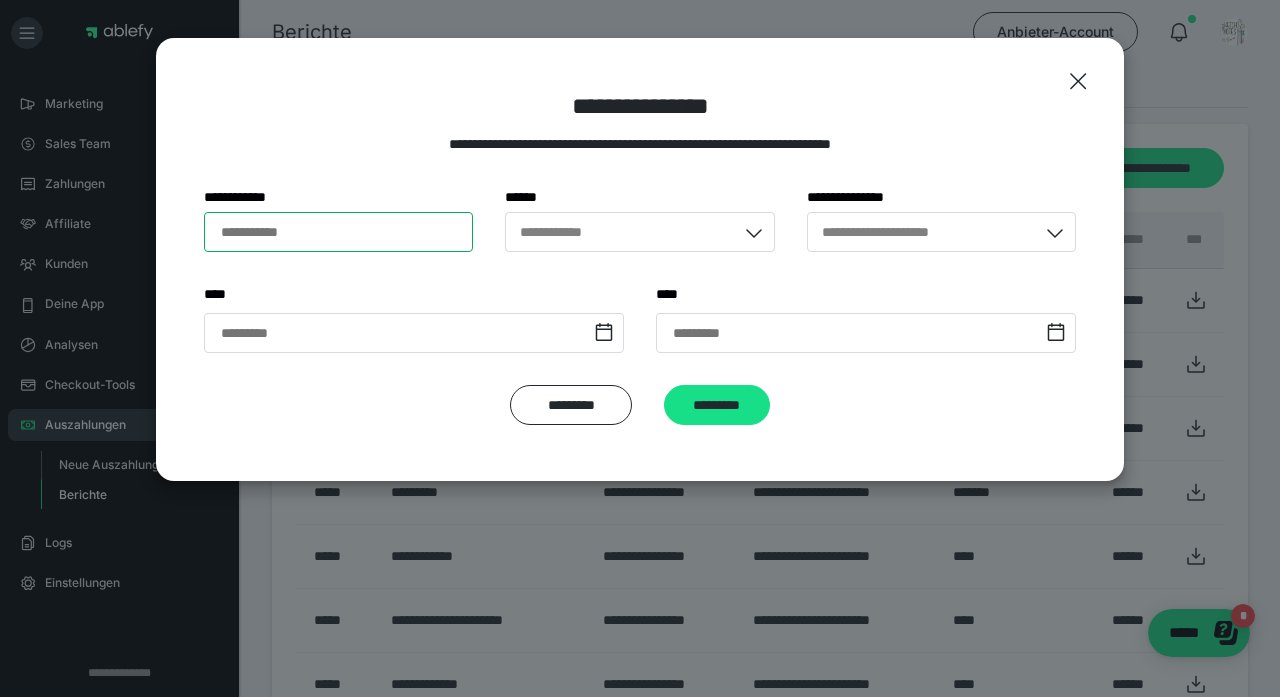 click on "**********" at bounding box center [338, 232] 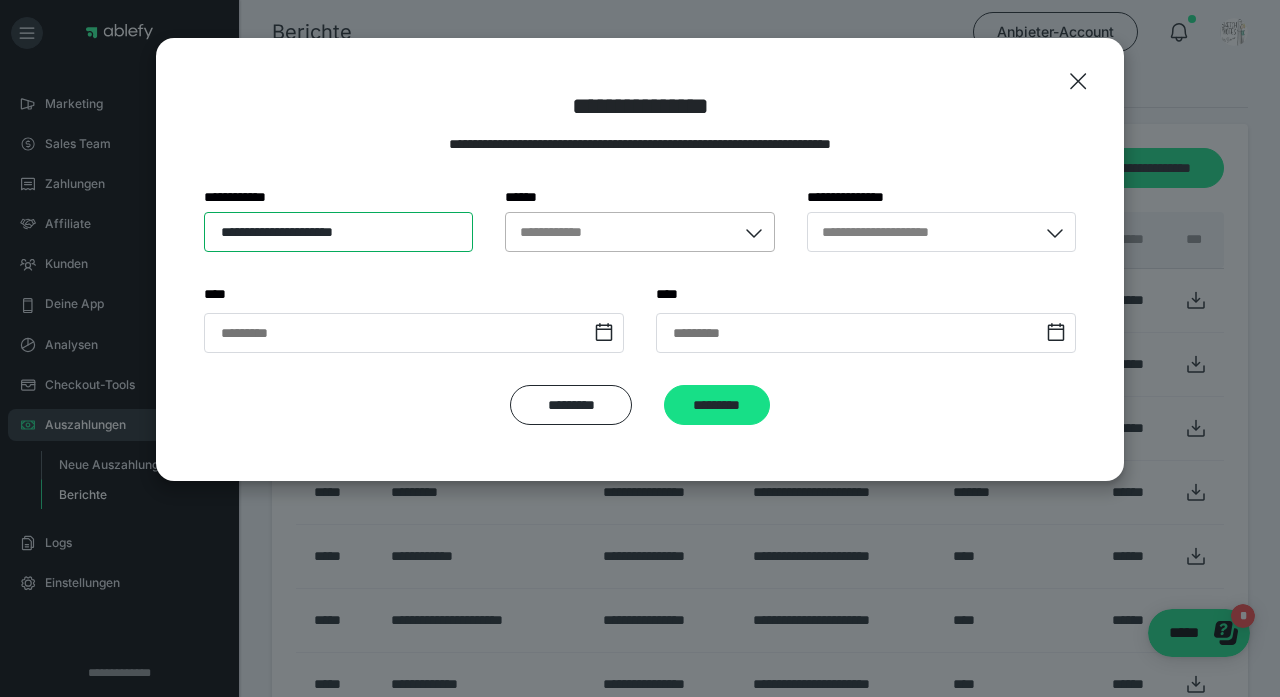type on "**********" 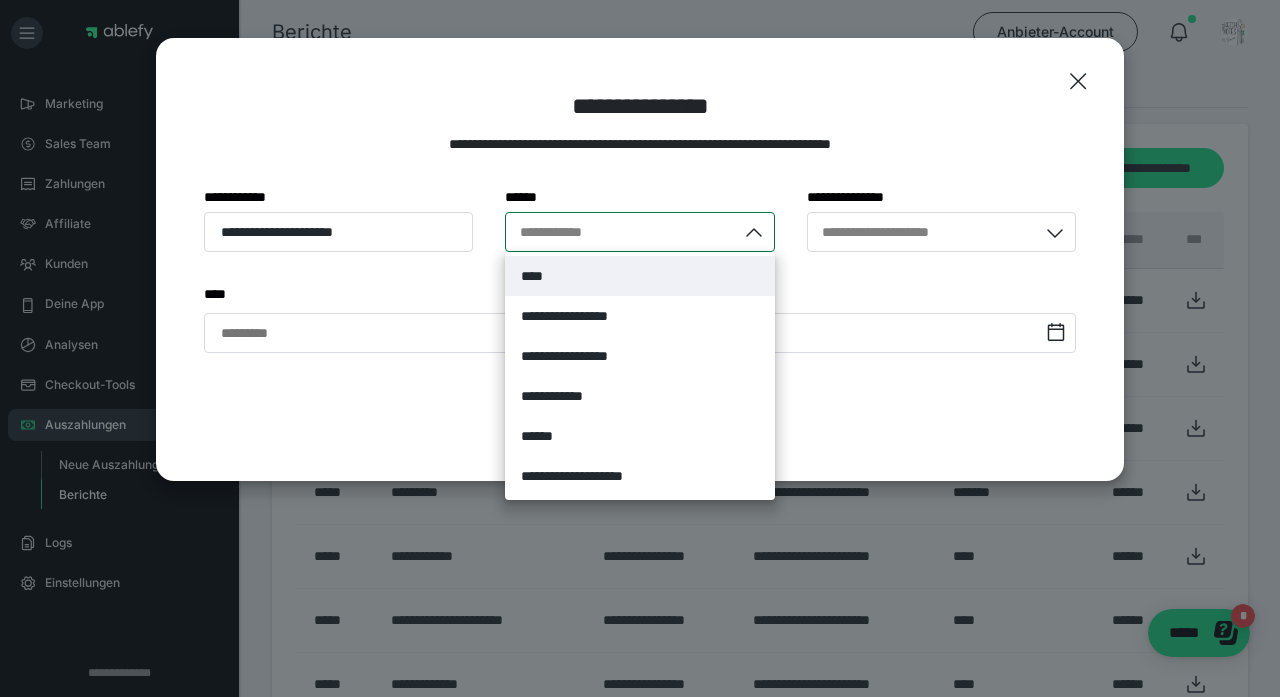 click on "****" at bounding box center (639, 276) 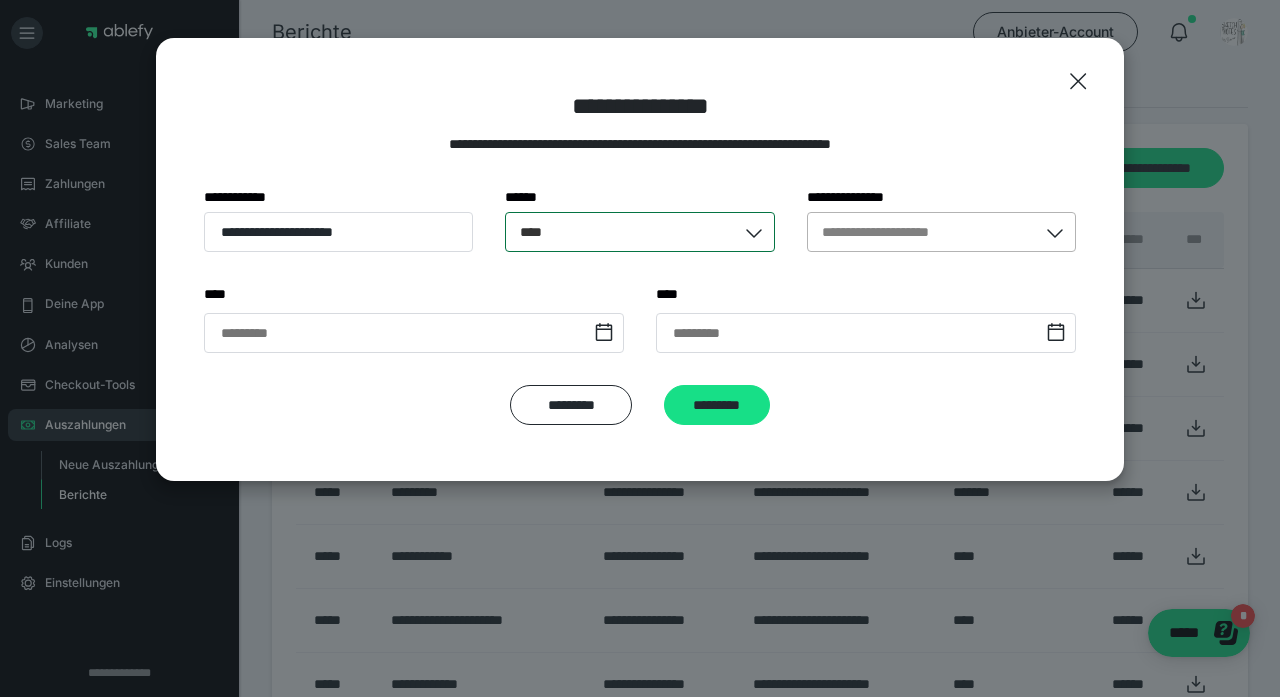click on "**********" at bounding box center [898, 232] 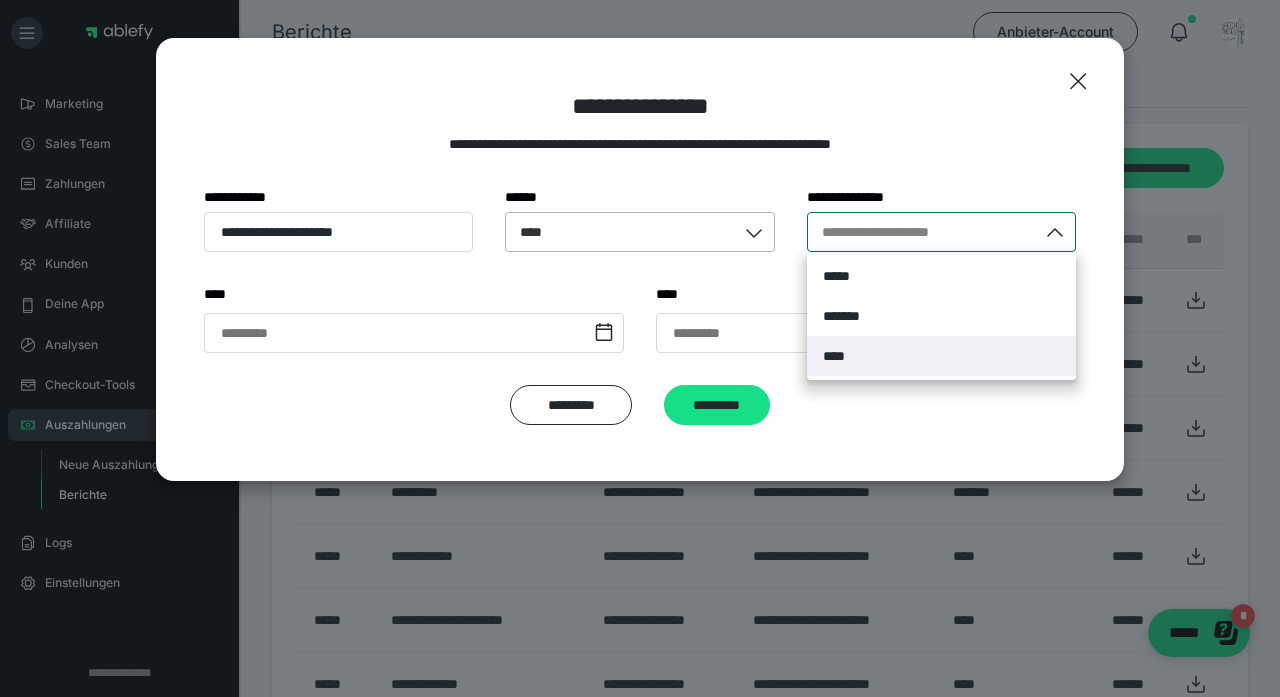 click on "****" at bounding box center [835, 356] 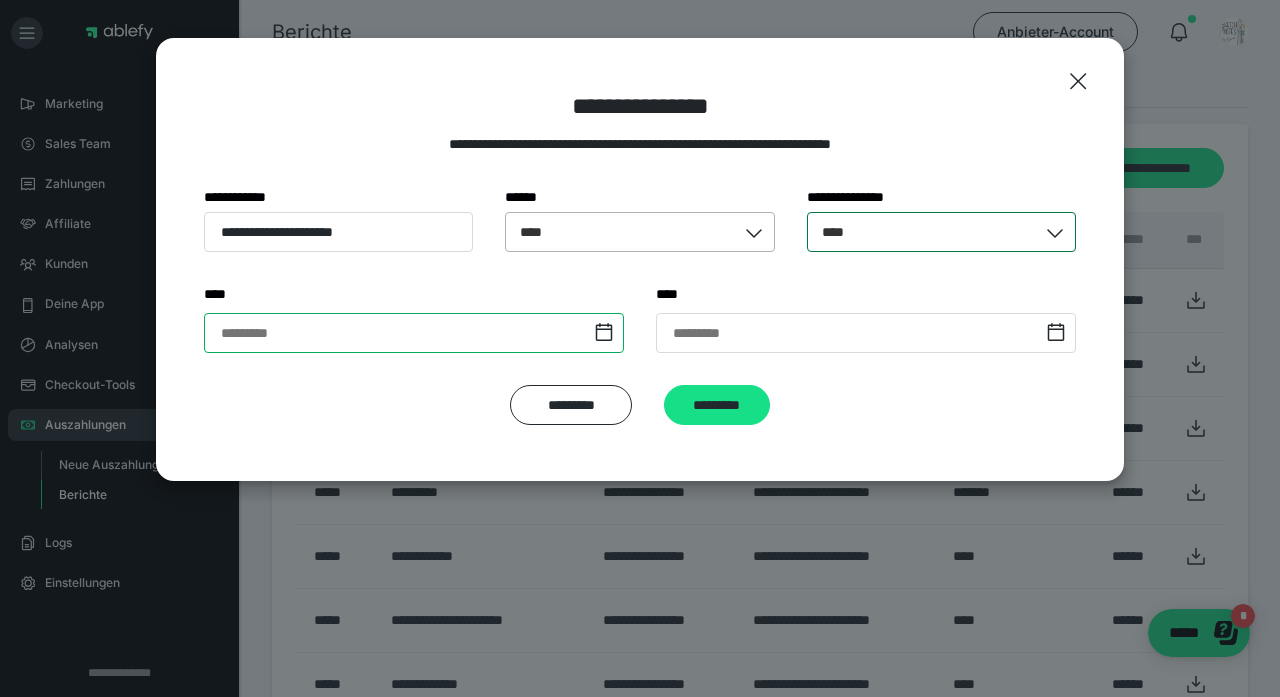 click at bounding box center (414, 333) 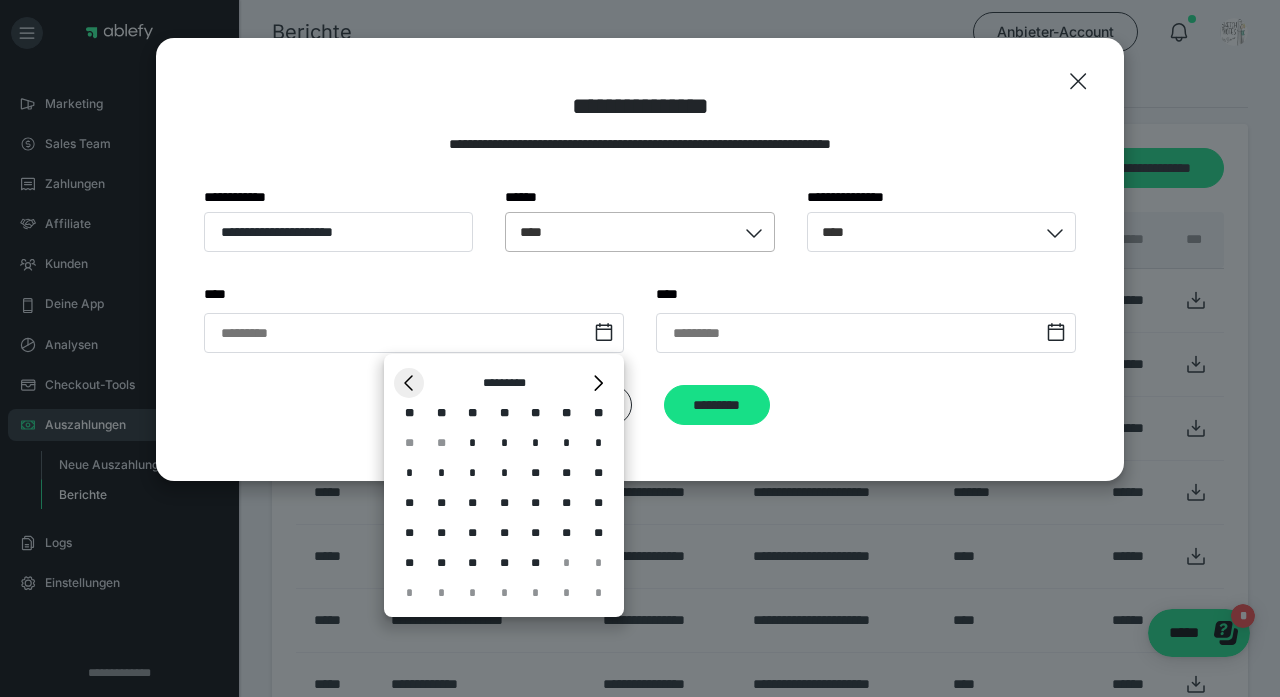 click on "*" at bounding box center [409, 383] 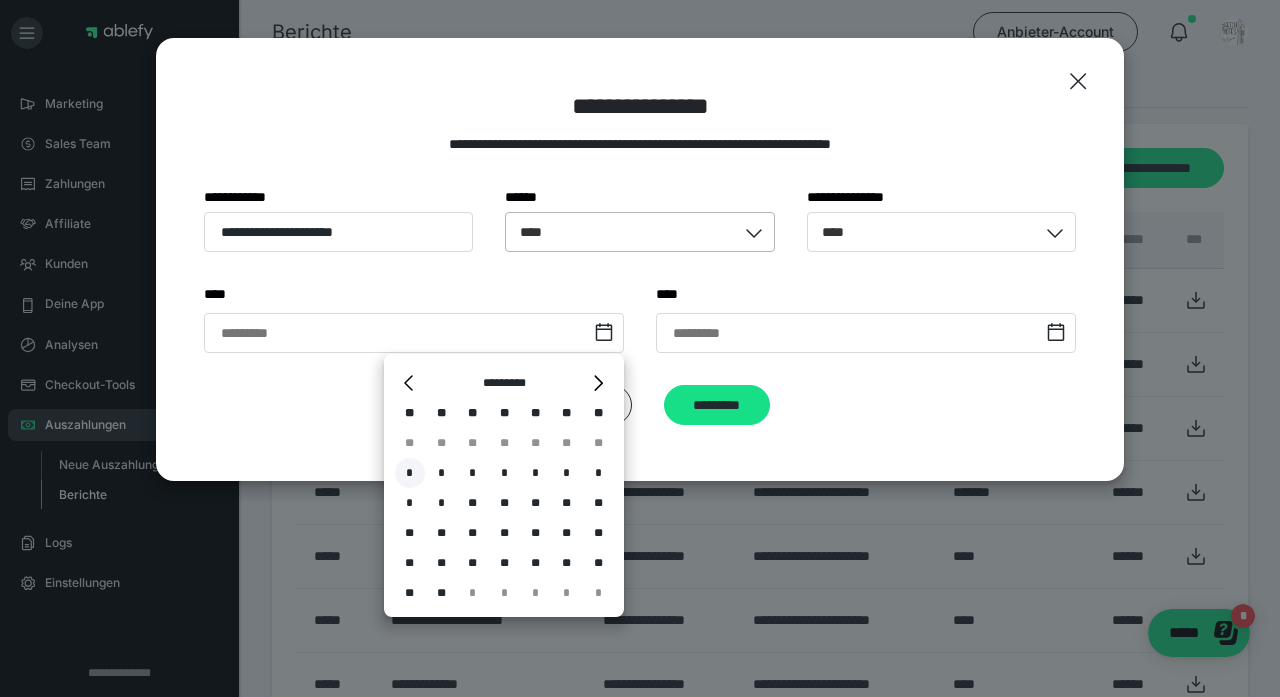 click on "*" at bounding box center [410, 473] 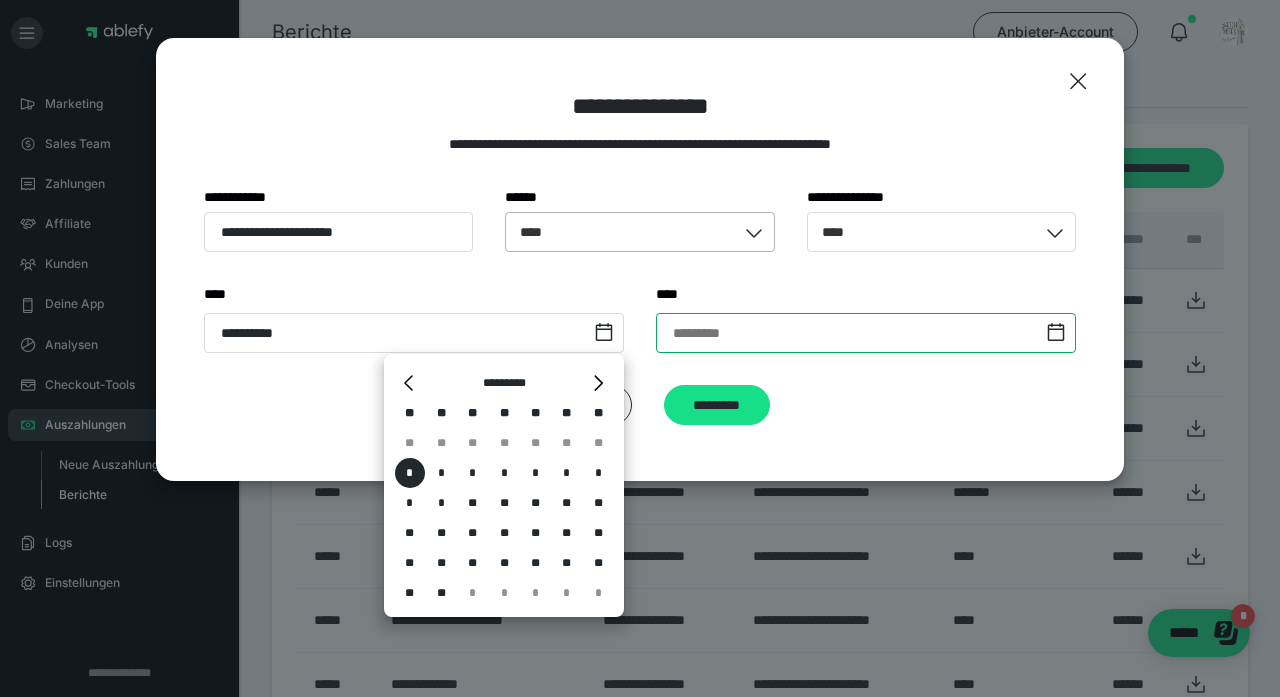 click at bounding box center [866, 333] 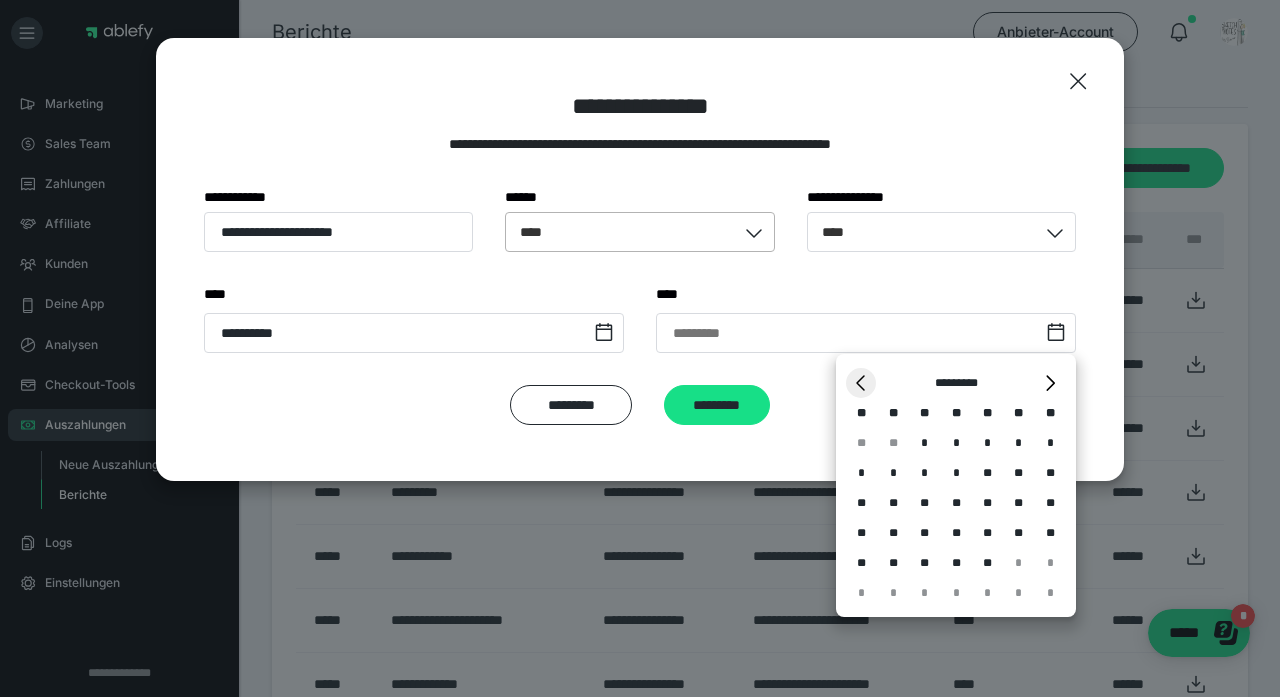 click on "*" at bounding box center [861, 383] 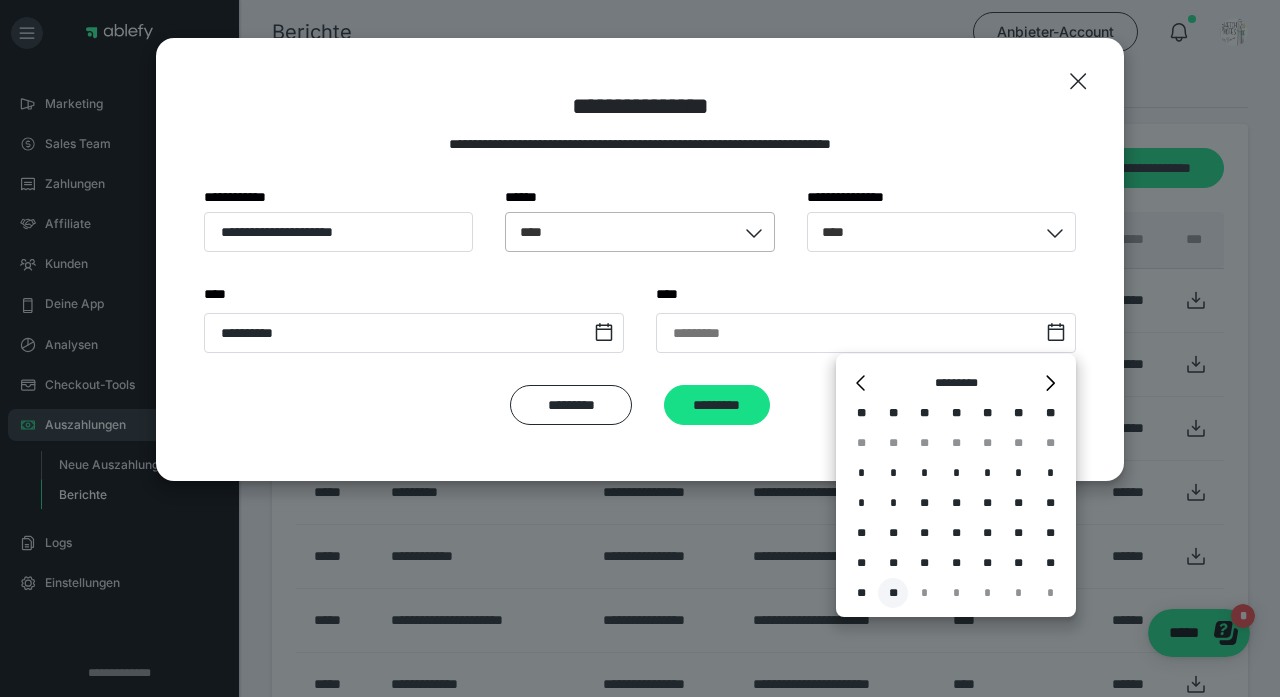 click on "**" at bounding box center [893, 593] 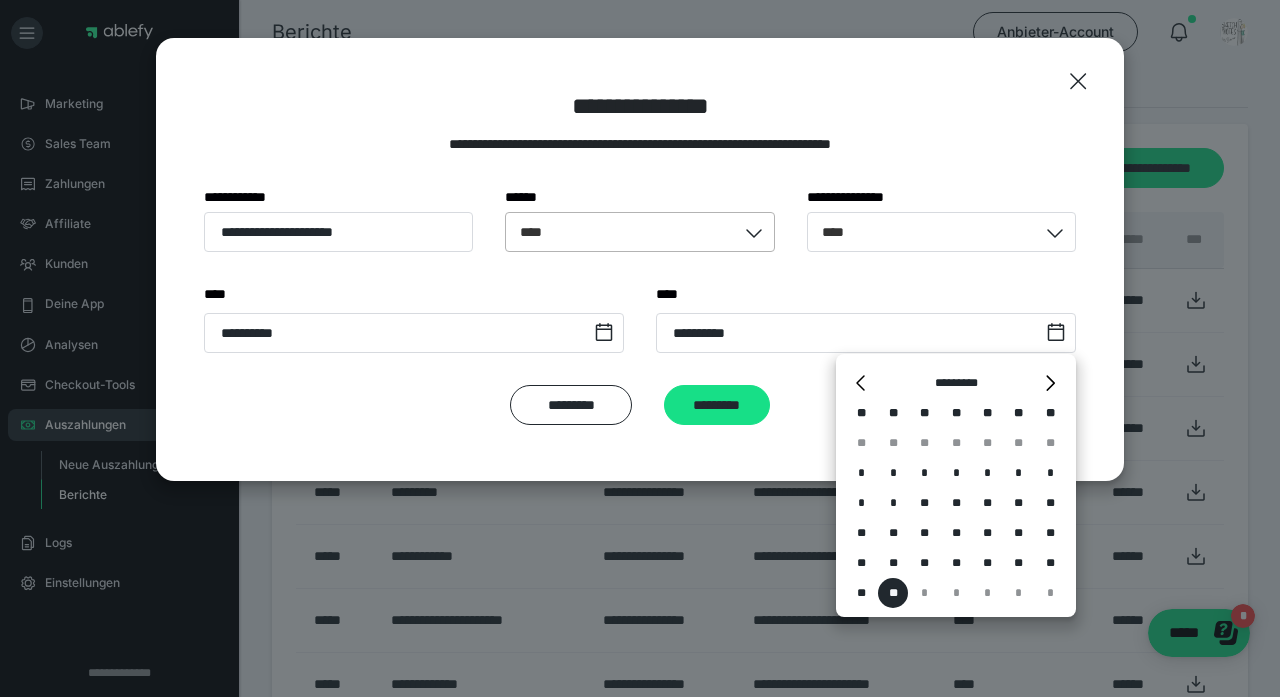 click on "**********" at bounding box center (640, 259) 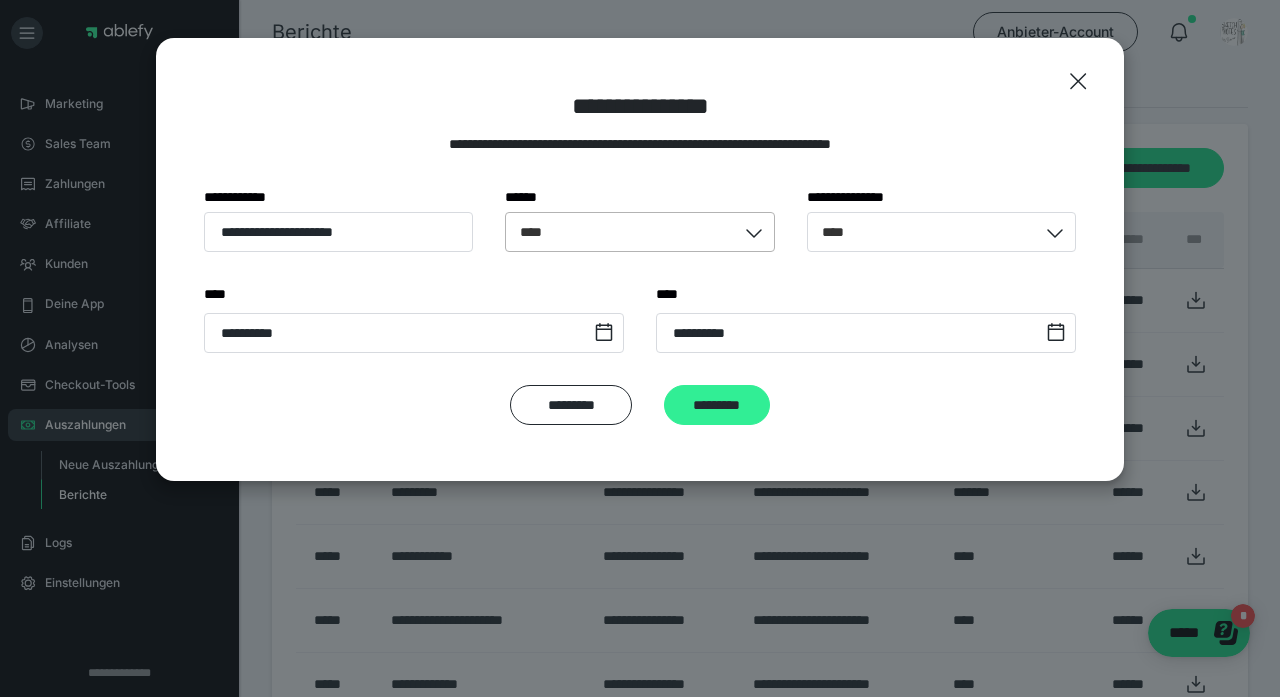 click on "*********" at bounding box center [717, 405] 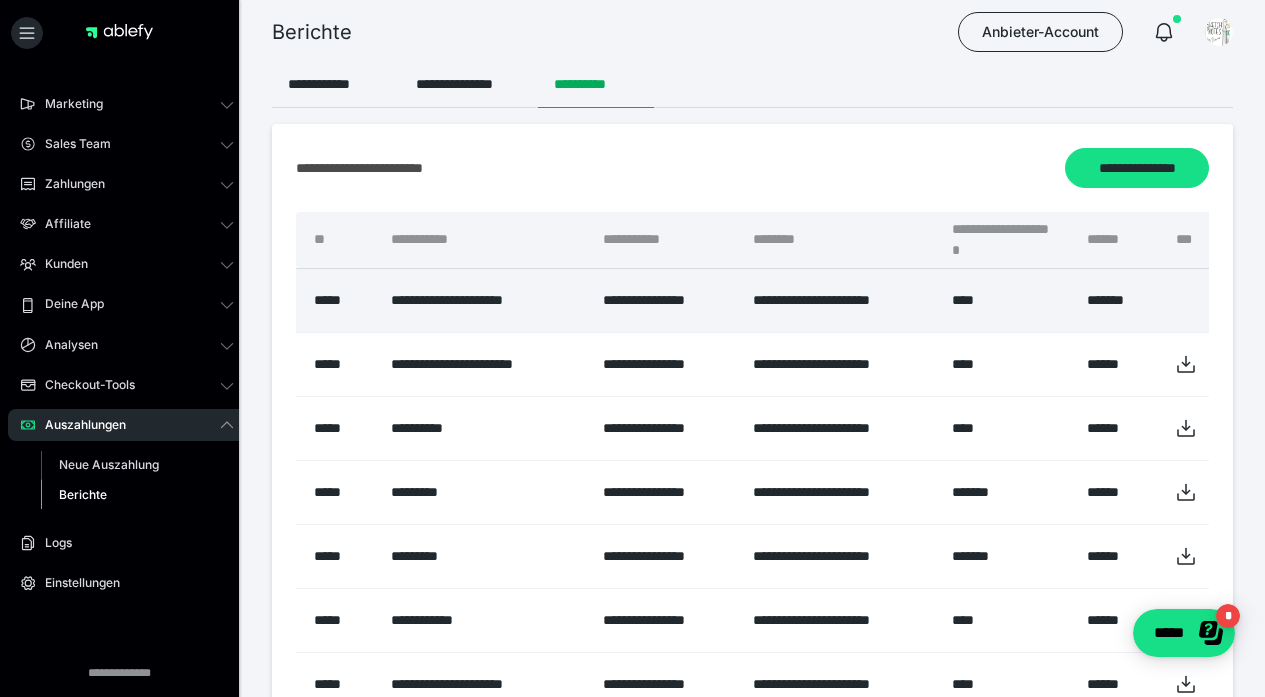 click on "****" at bounding box center [1003, 300] 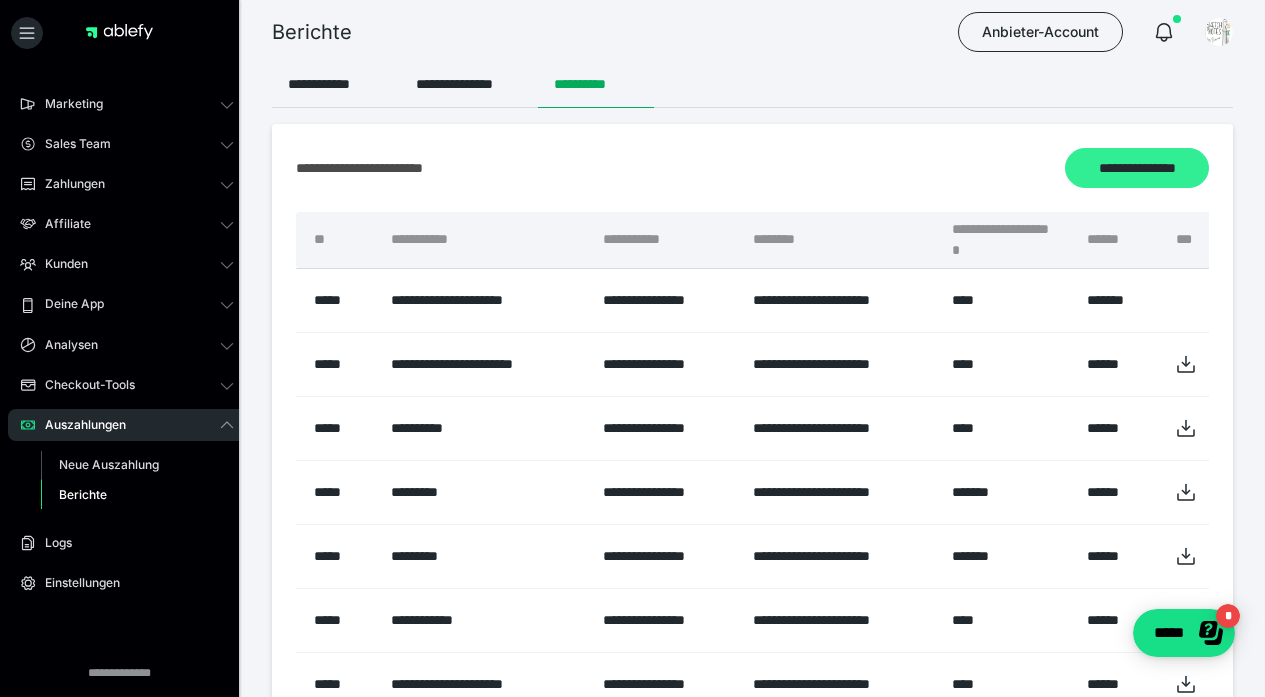 click on "**********" at bounding box center (1137, 168) 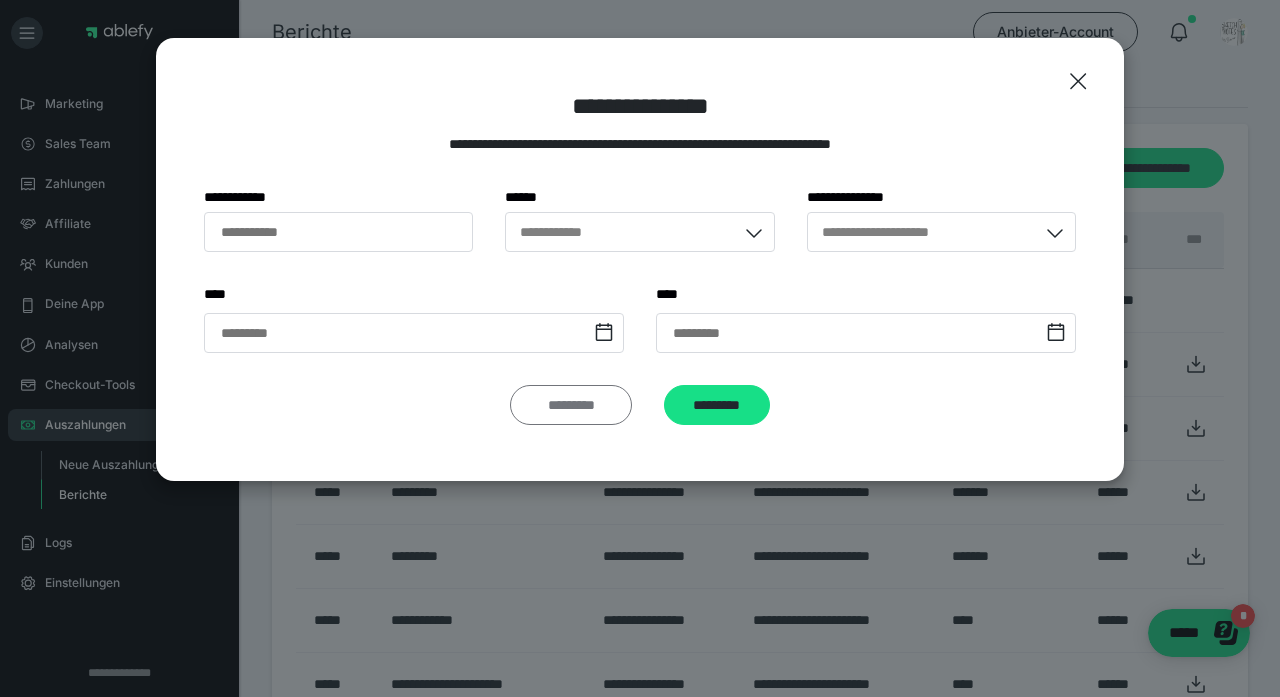 click on "*********" at bounding box center (571, 405) 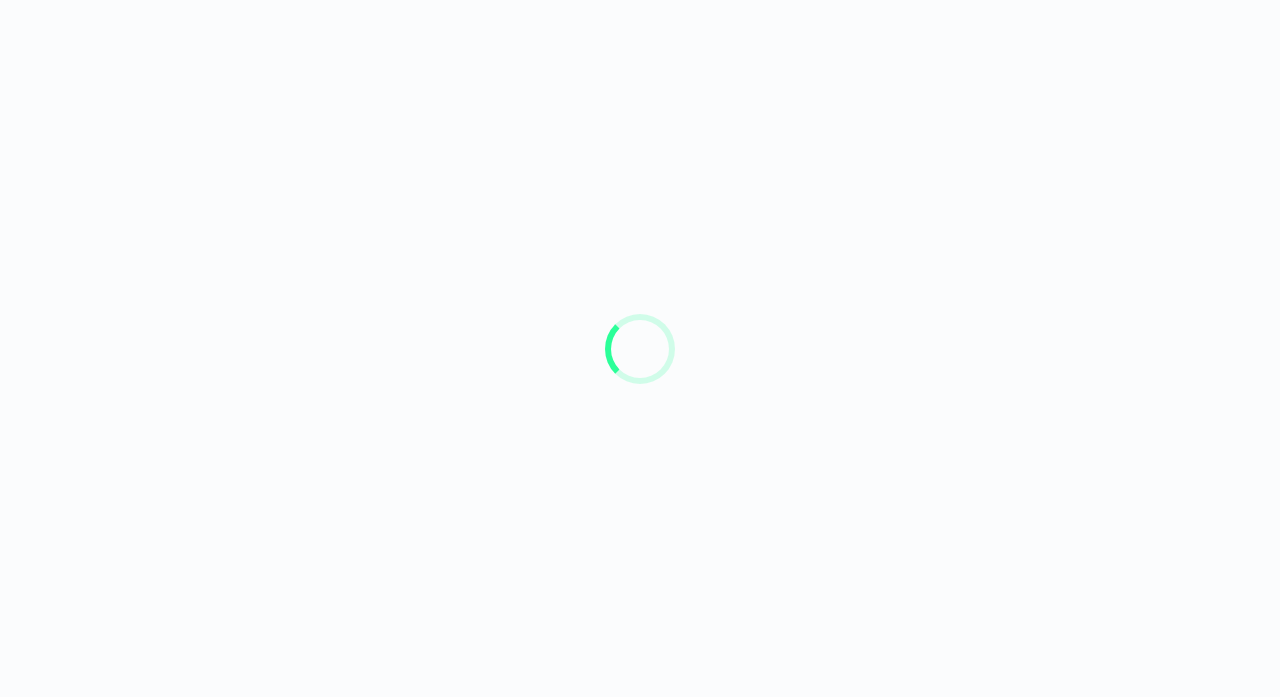 scroll, scrollTop: 0, scrollLeft: 0, axis: both 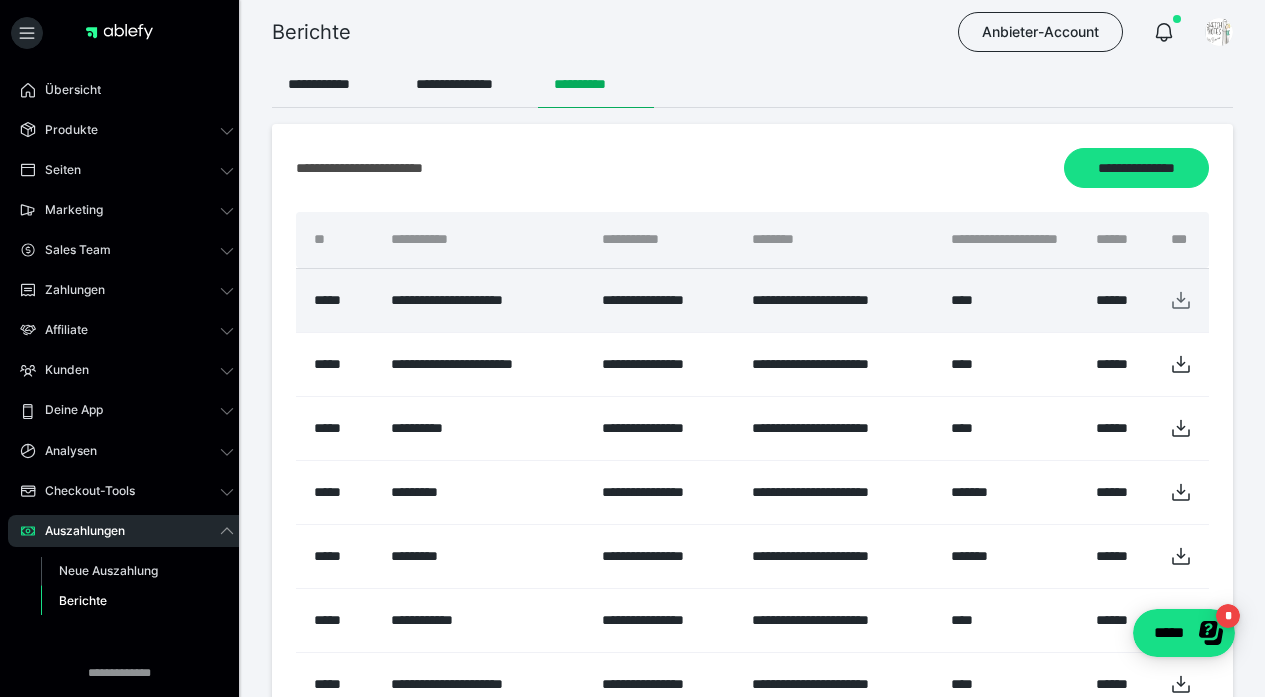 click 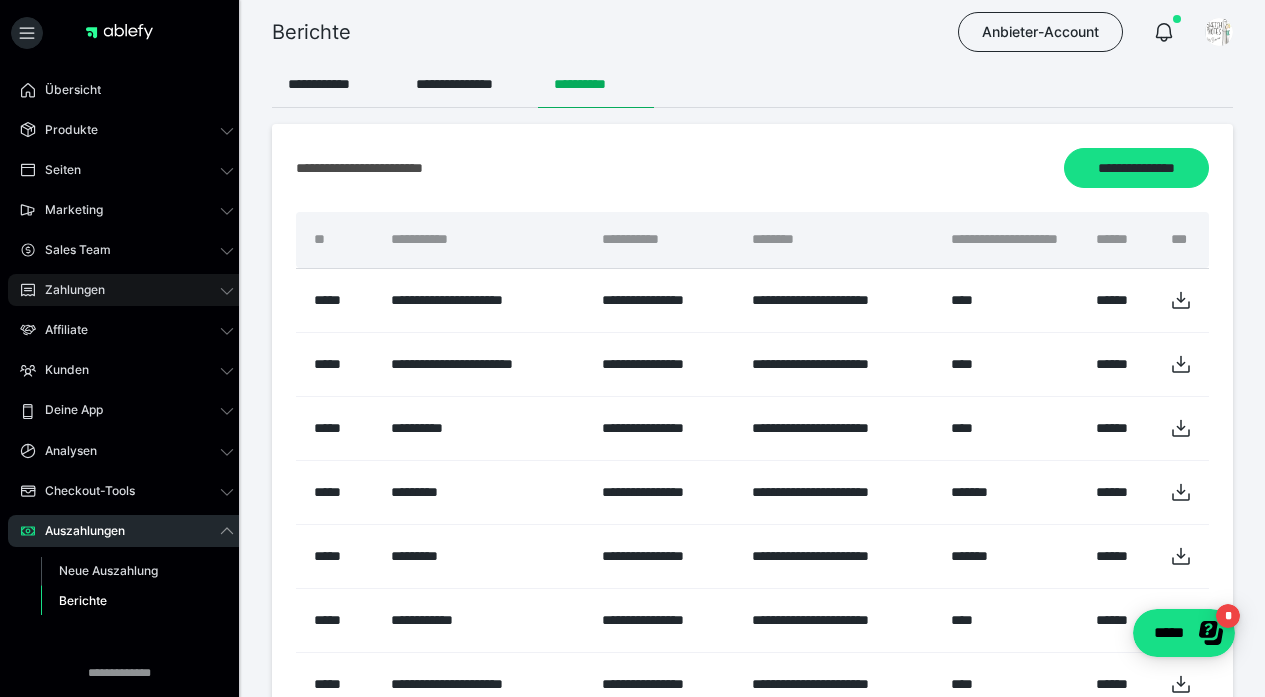 click 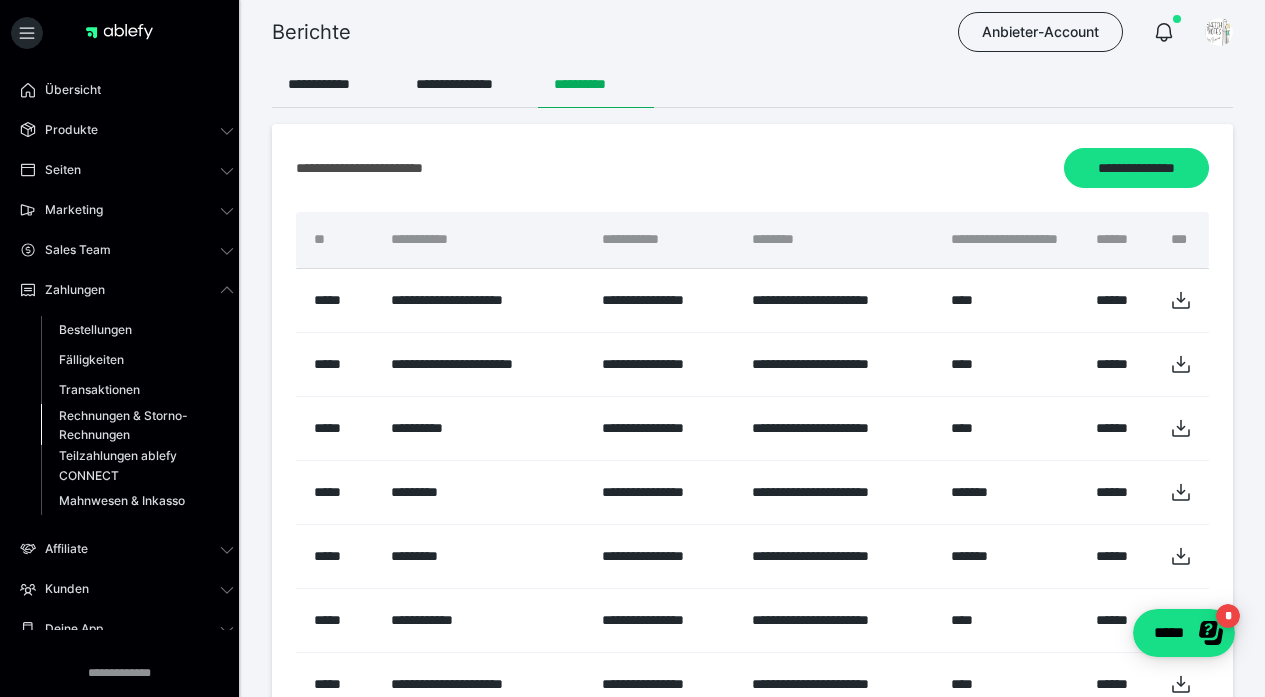 click on "Rechnungen & Storno-Rechnungen" at bounding box center (126, 425) 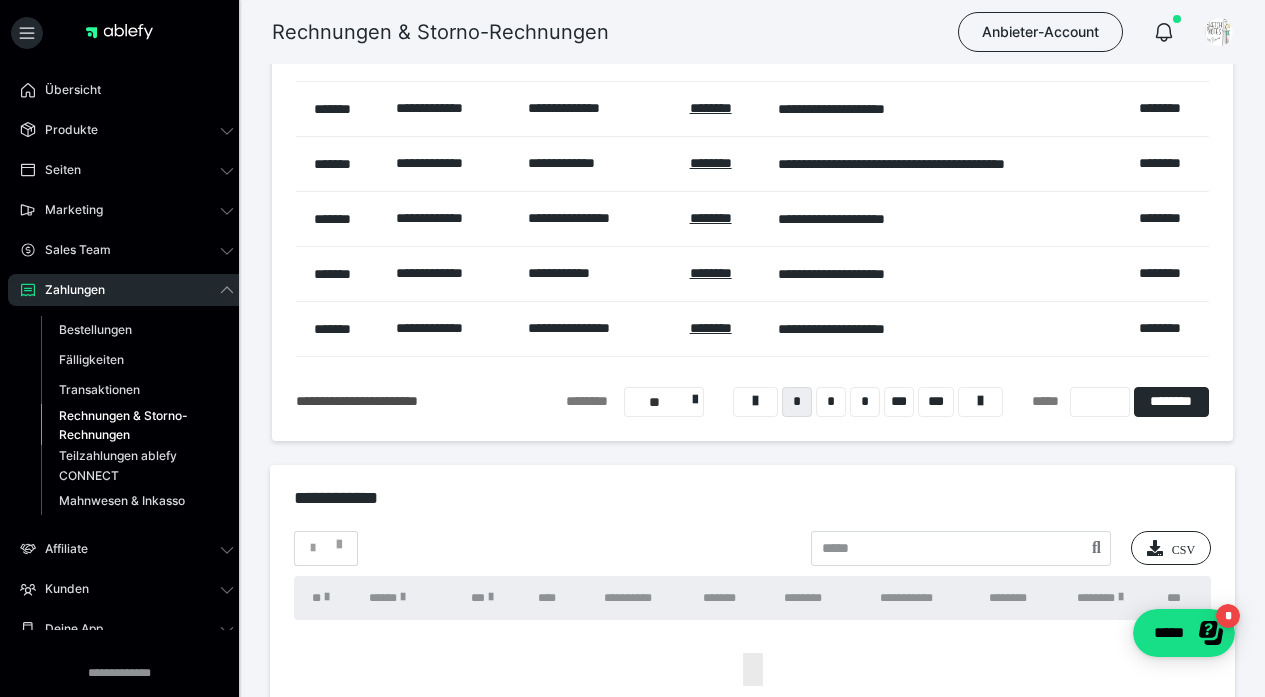 scroll, scrollTop: 924, scrollLeft: 0, axis: vertical 